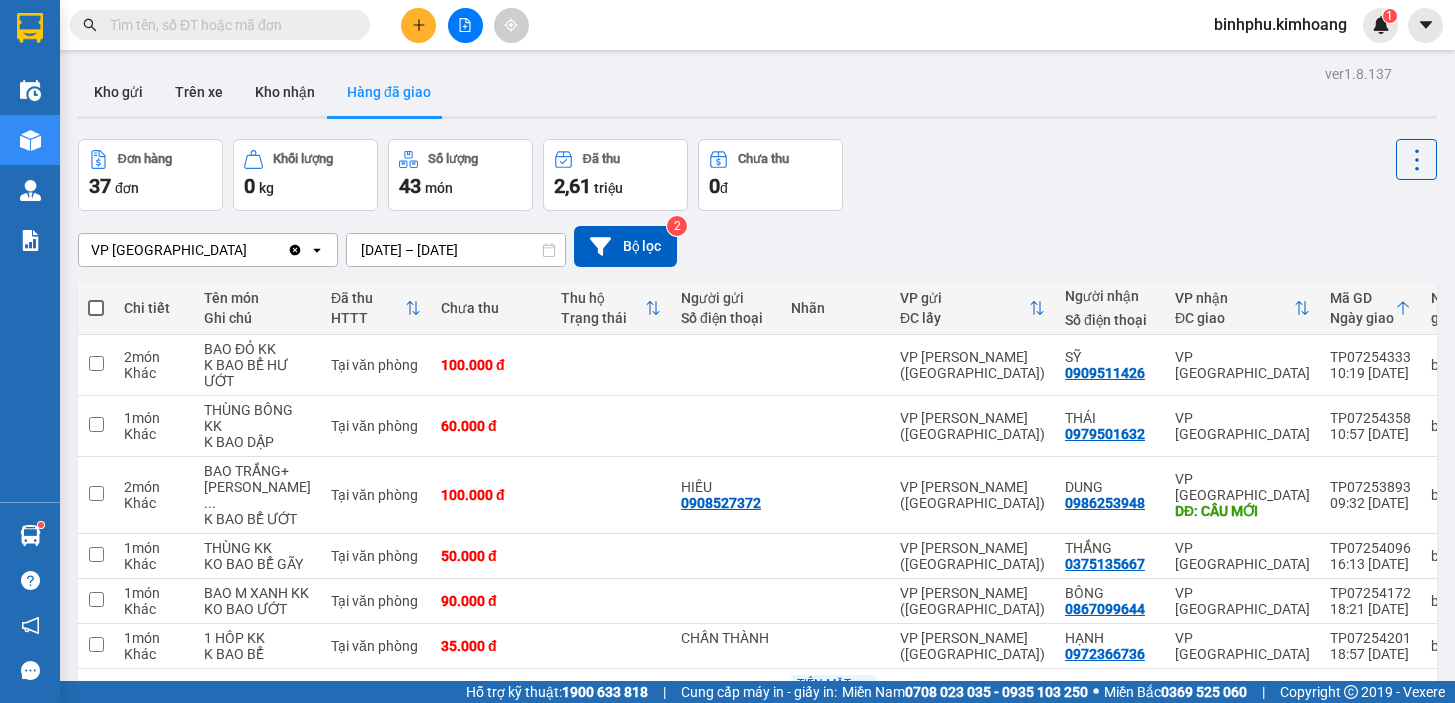scroll, scrollTop: 0, scrollLeft: 0, axis: both 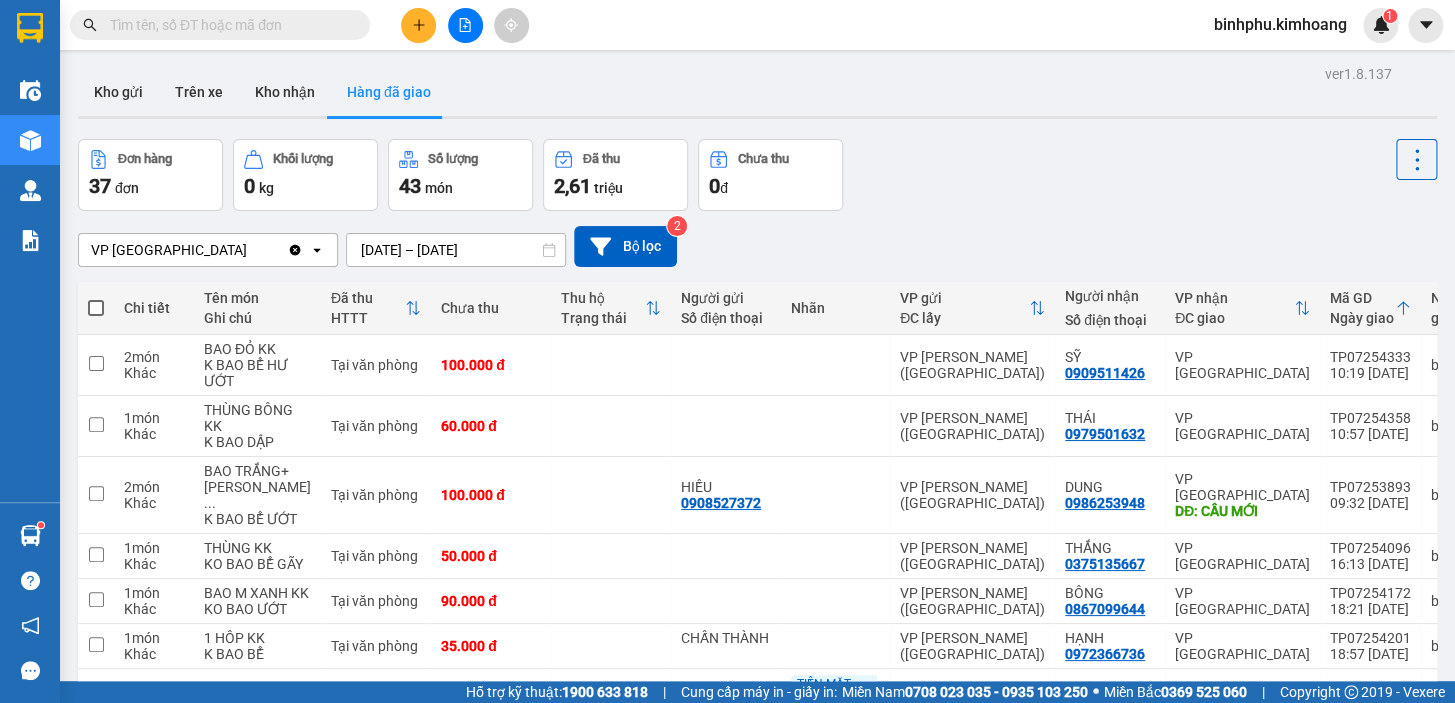 click at bounding box center (228, 25) 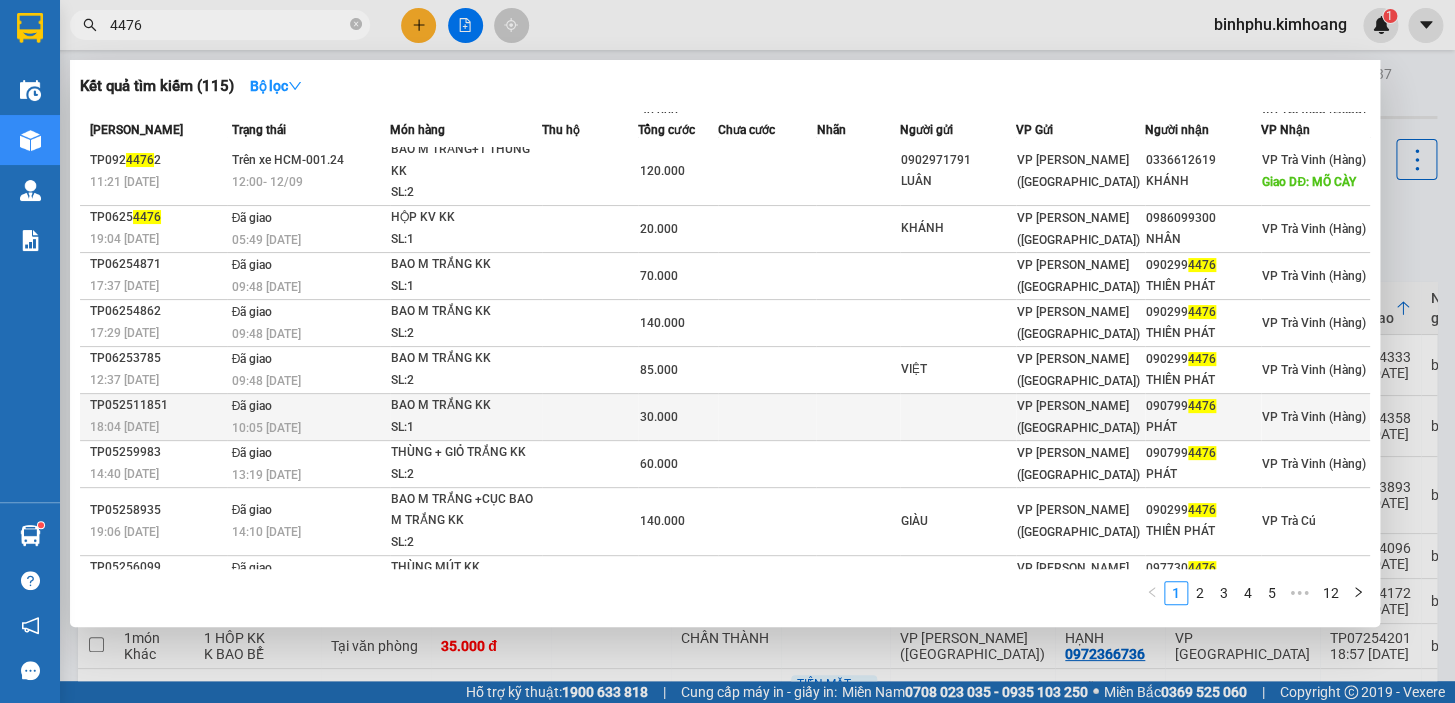 scroll, scrollTop: 88, scrollLeft: 0, axis: vertical 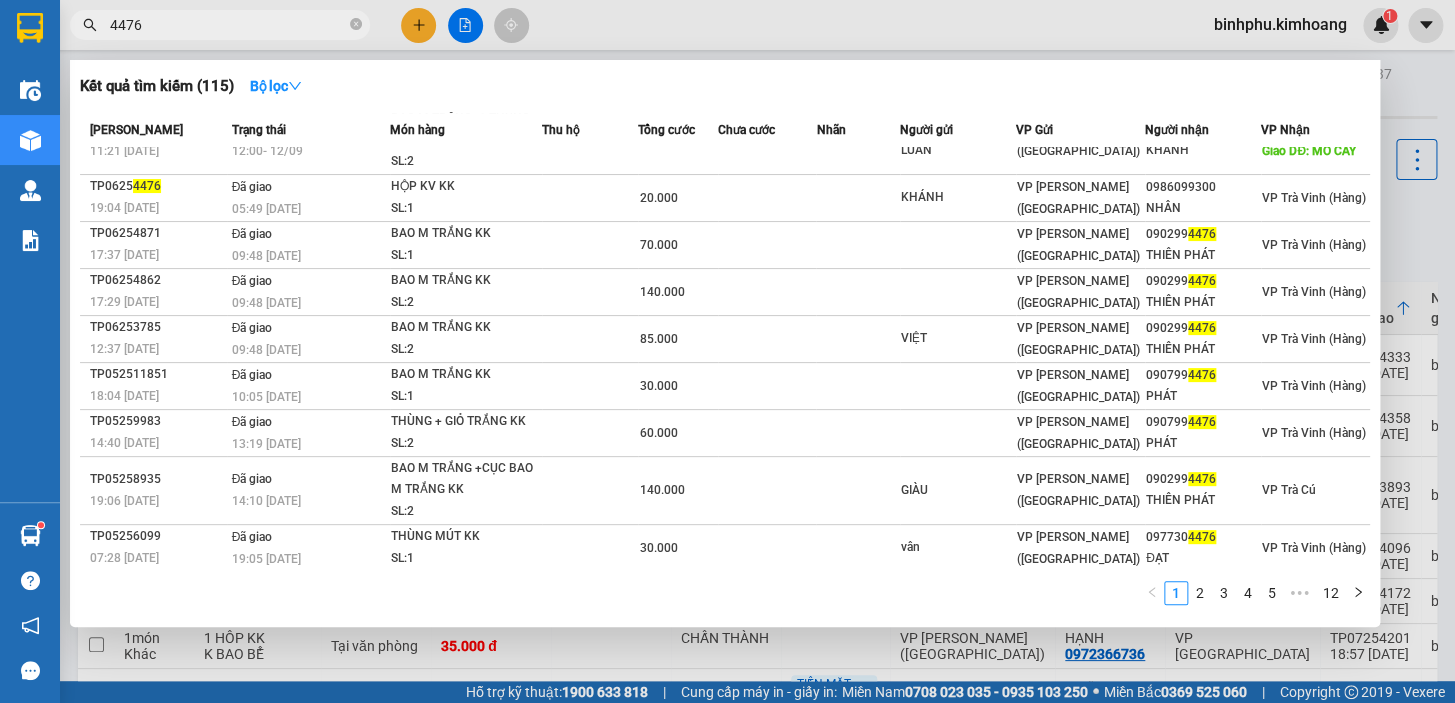 click on "4476" at bounding box center (220, 25) 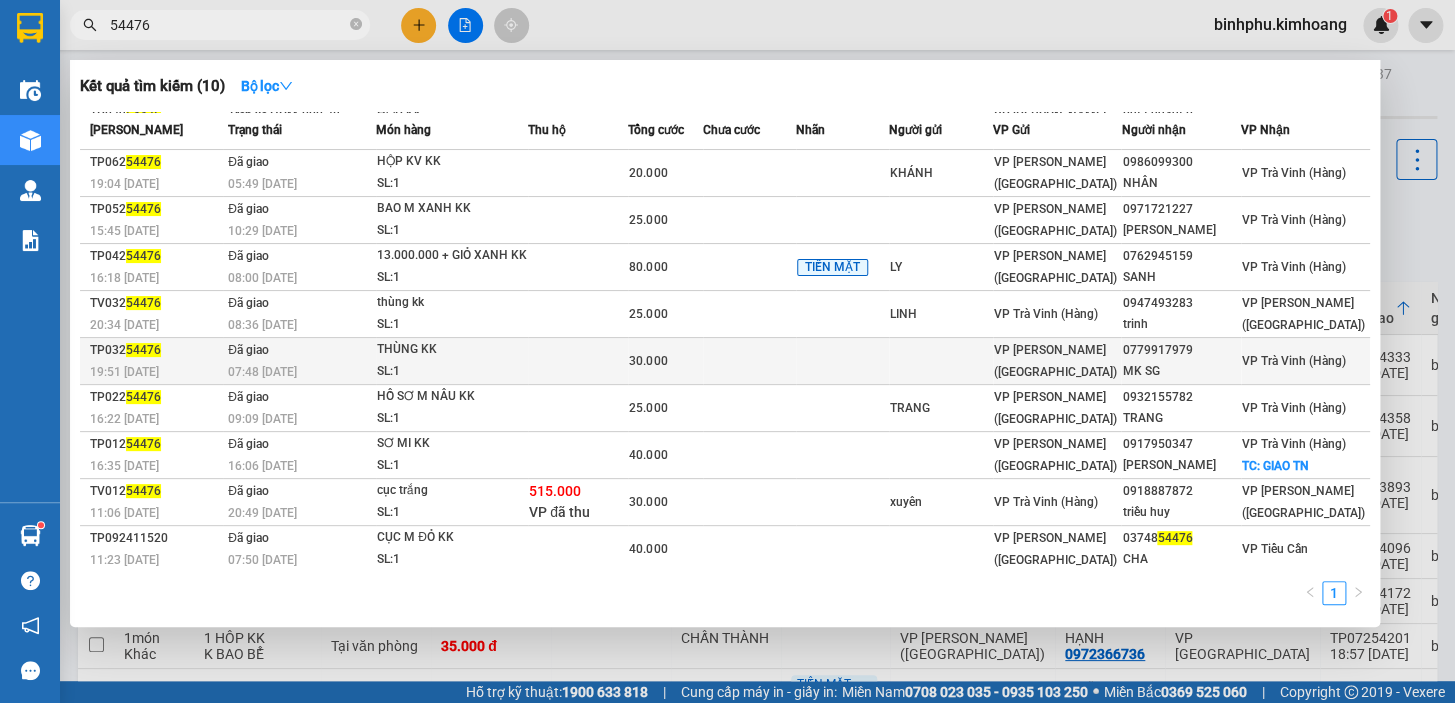 scroll, scrollTop: 0, scrollLeft: 0, axis: both 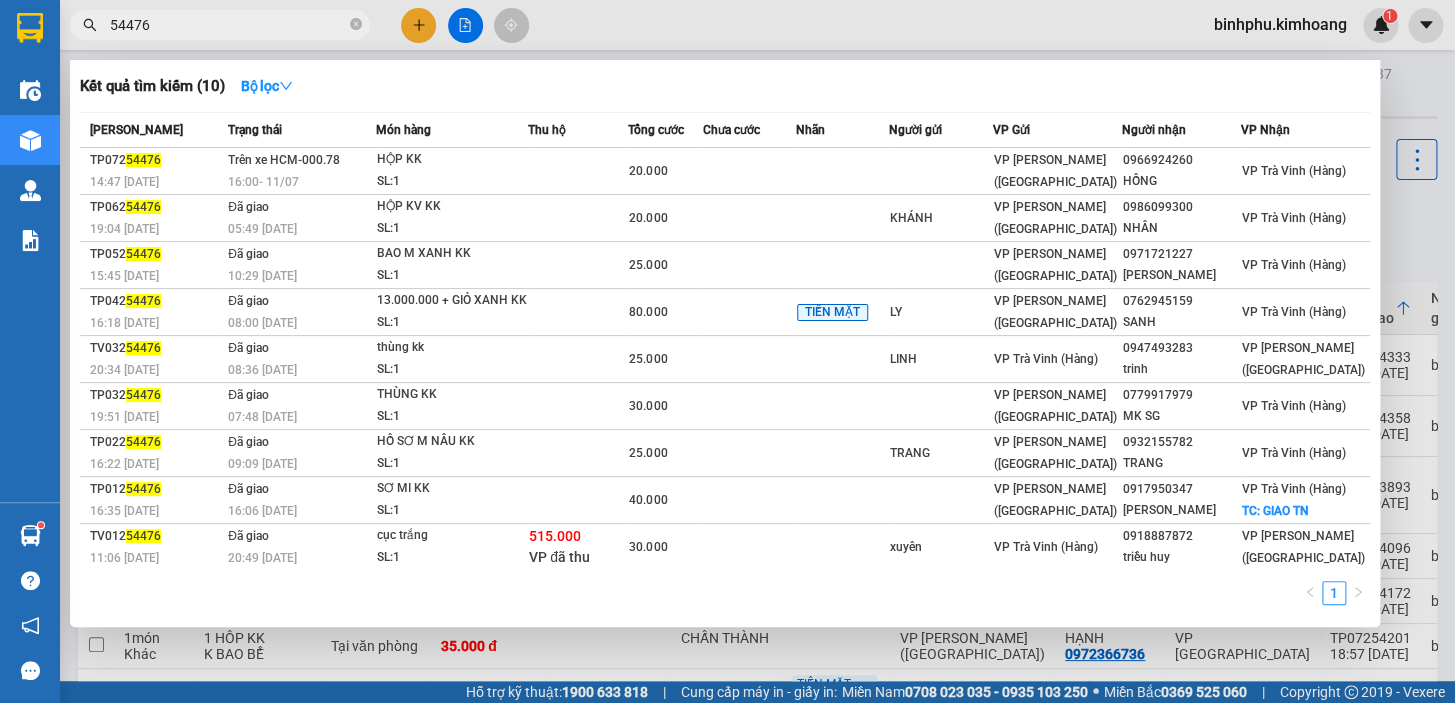 type on "54476" 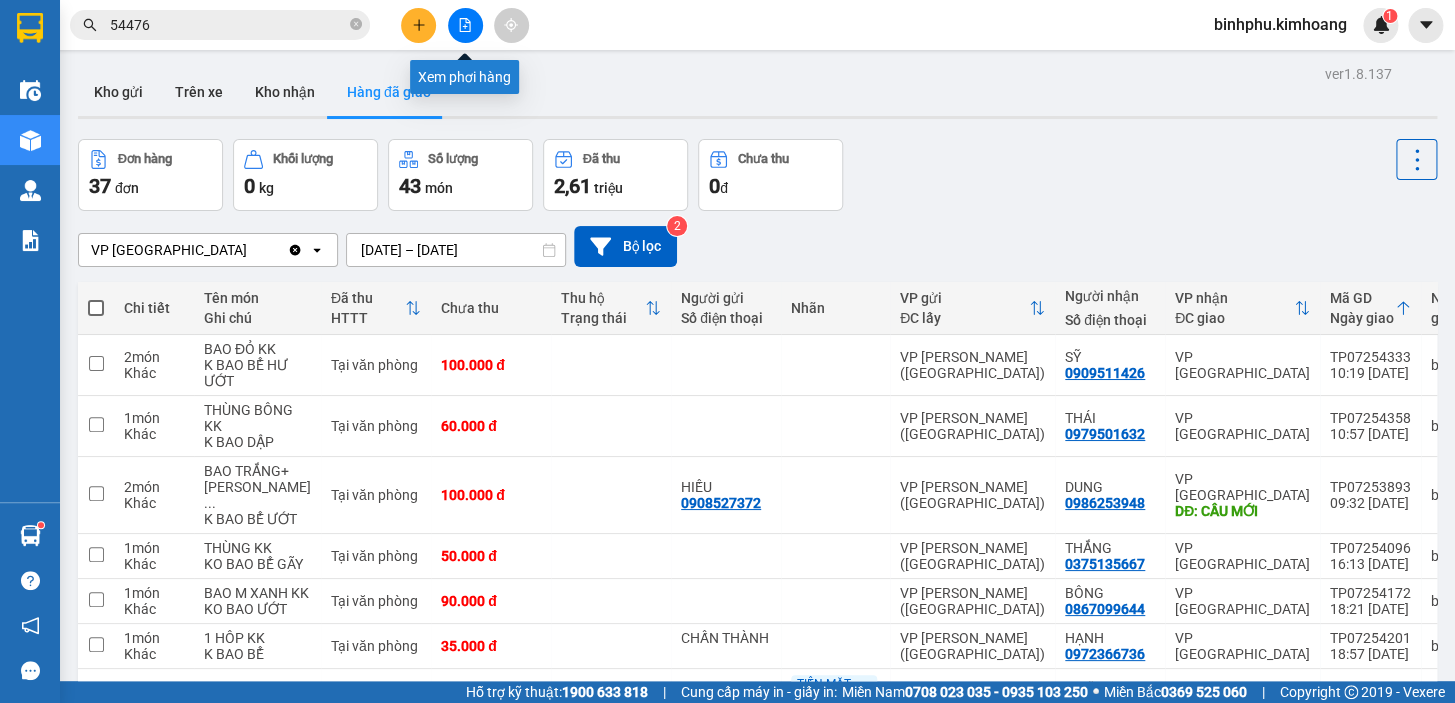 click at bounding box center [465, 25] 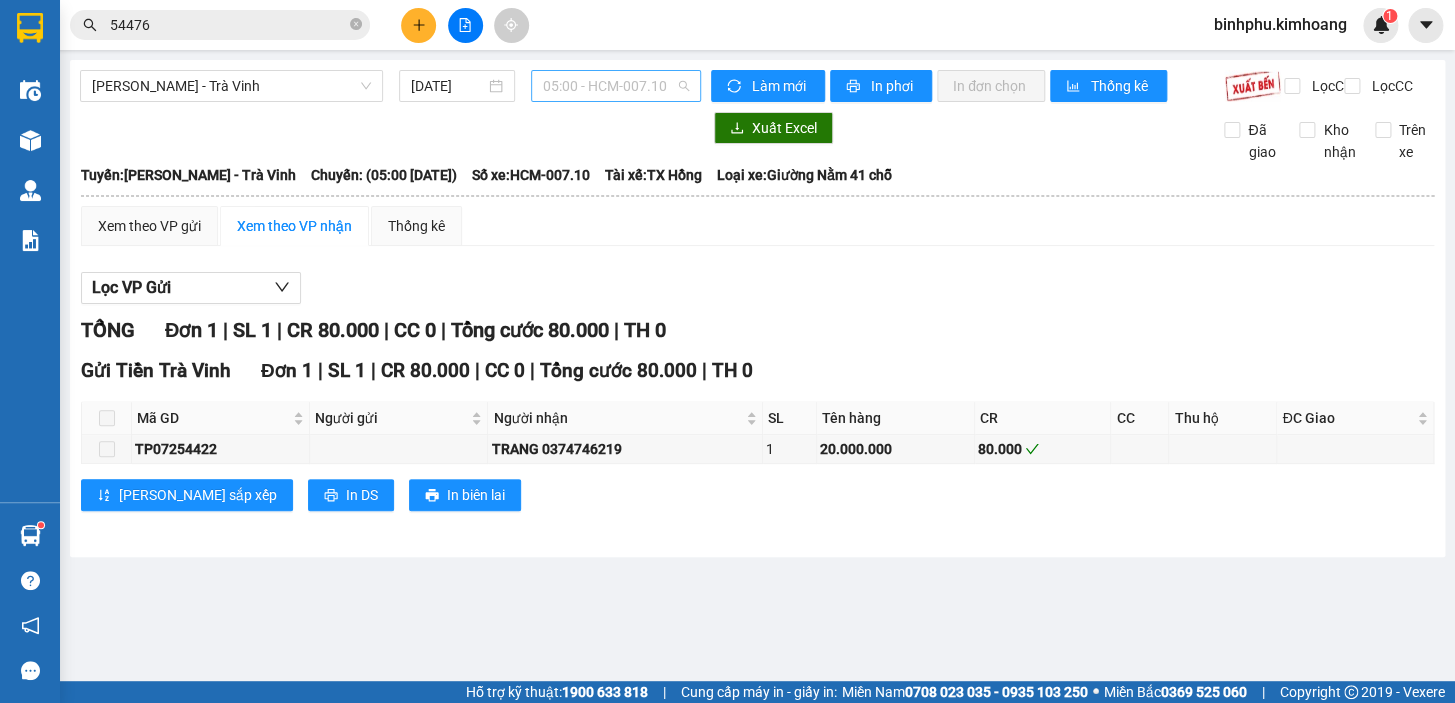 click on "05:00     - HCM-007.10" at bounding box center (616, 86) 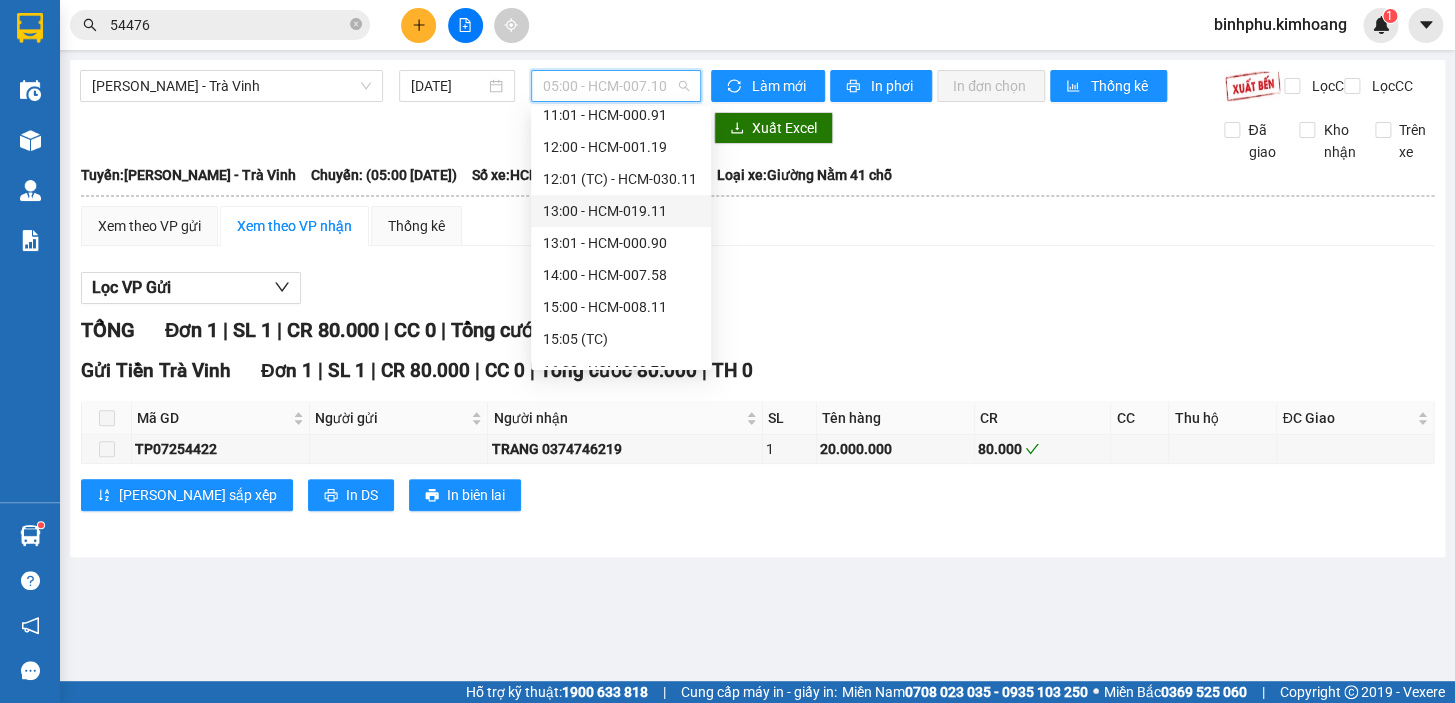 scroll, scrollTop: 363, scrollLeft: 0, axis: vertical 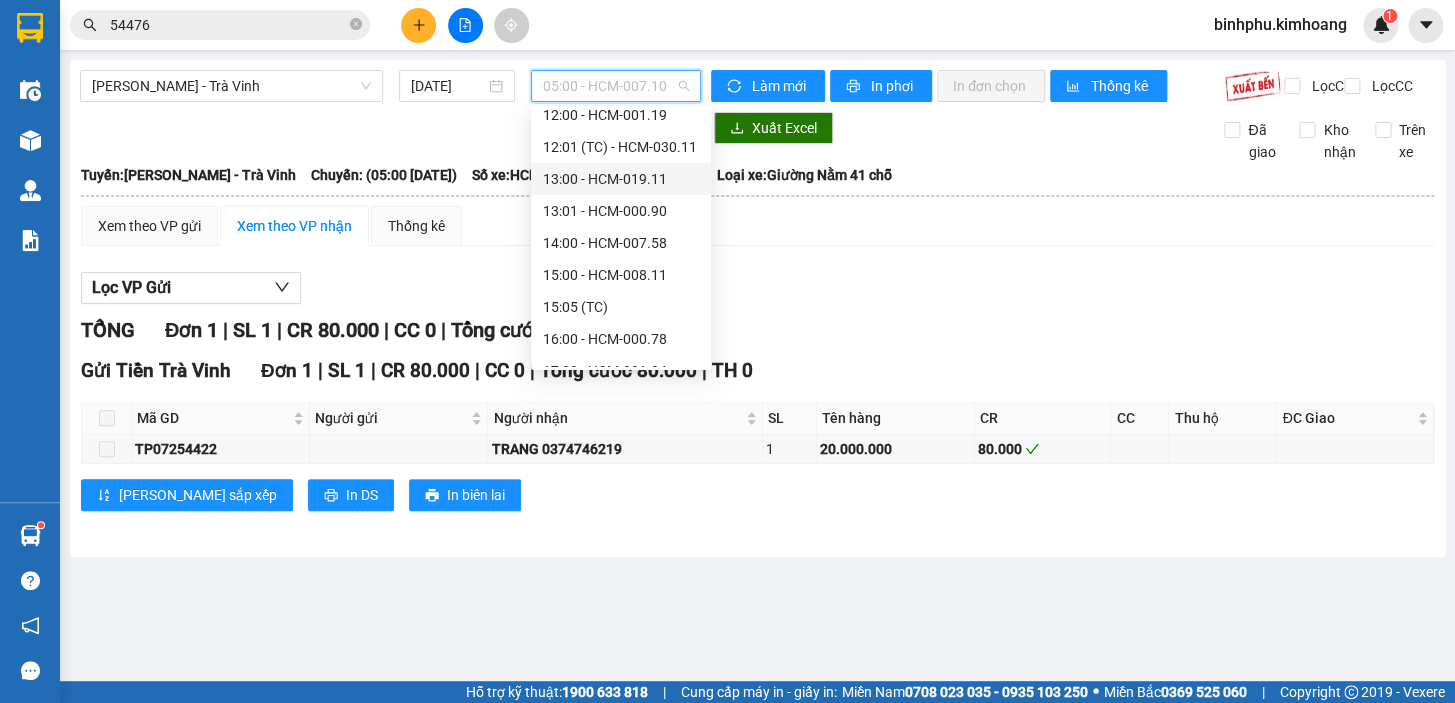 click on "13:00     - HCM-019.11" at bounding box center [621, 179] 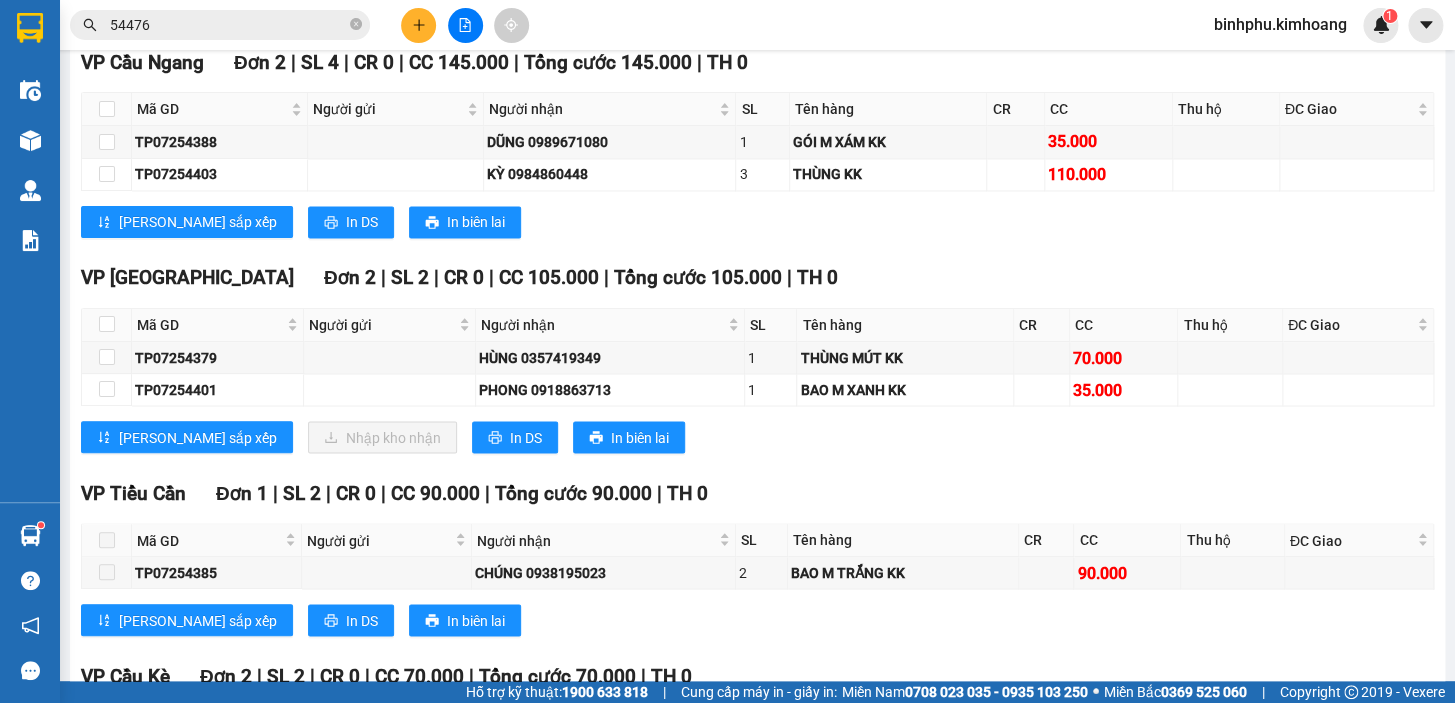 scroll, scrollTop: 1272, scrollLeft: 0, axis: vertical 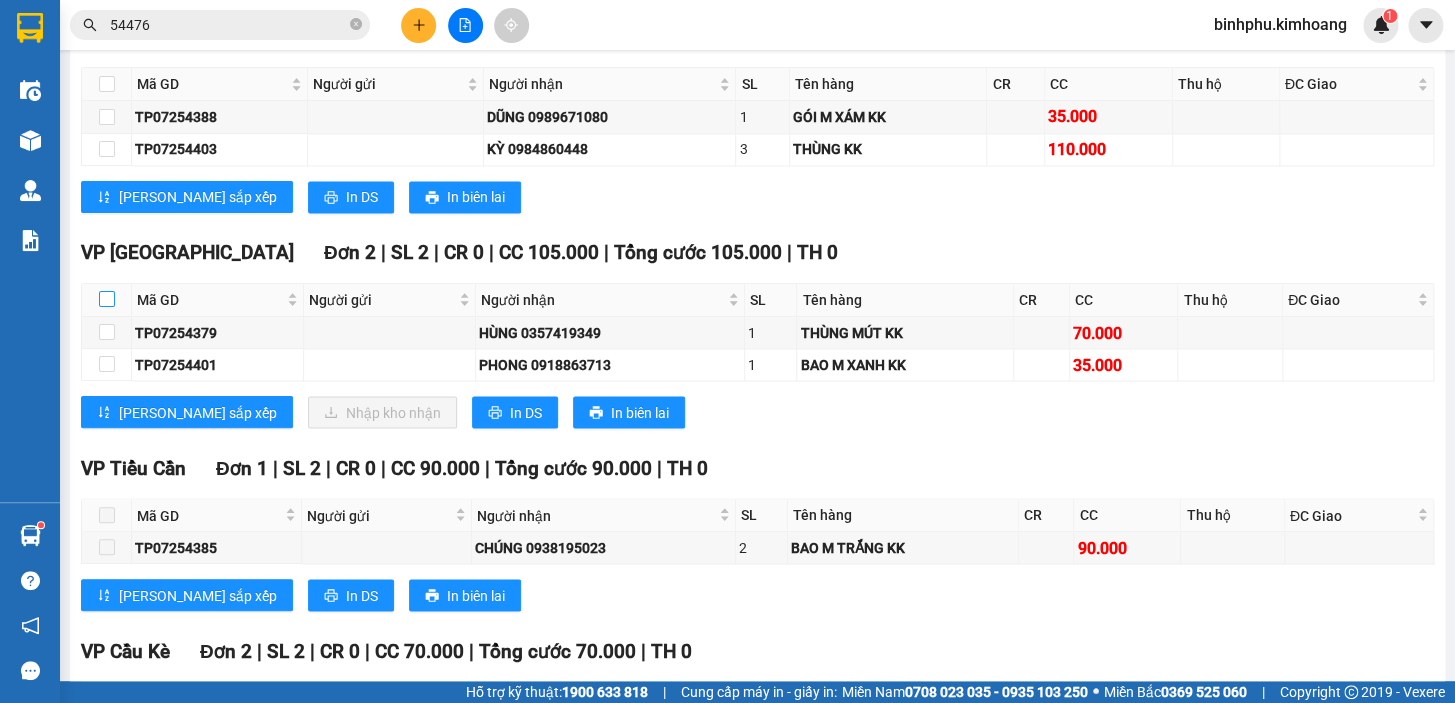 click at bounding box center (107, 299) 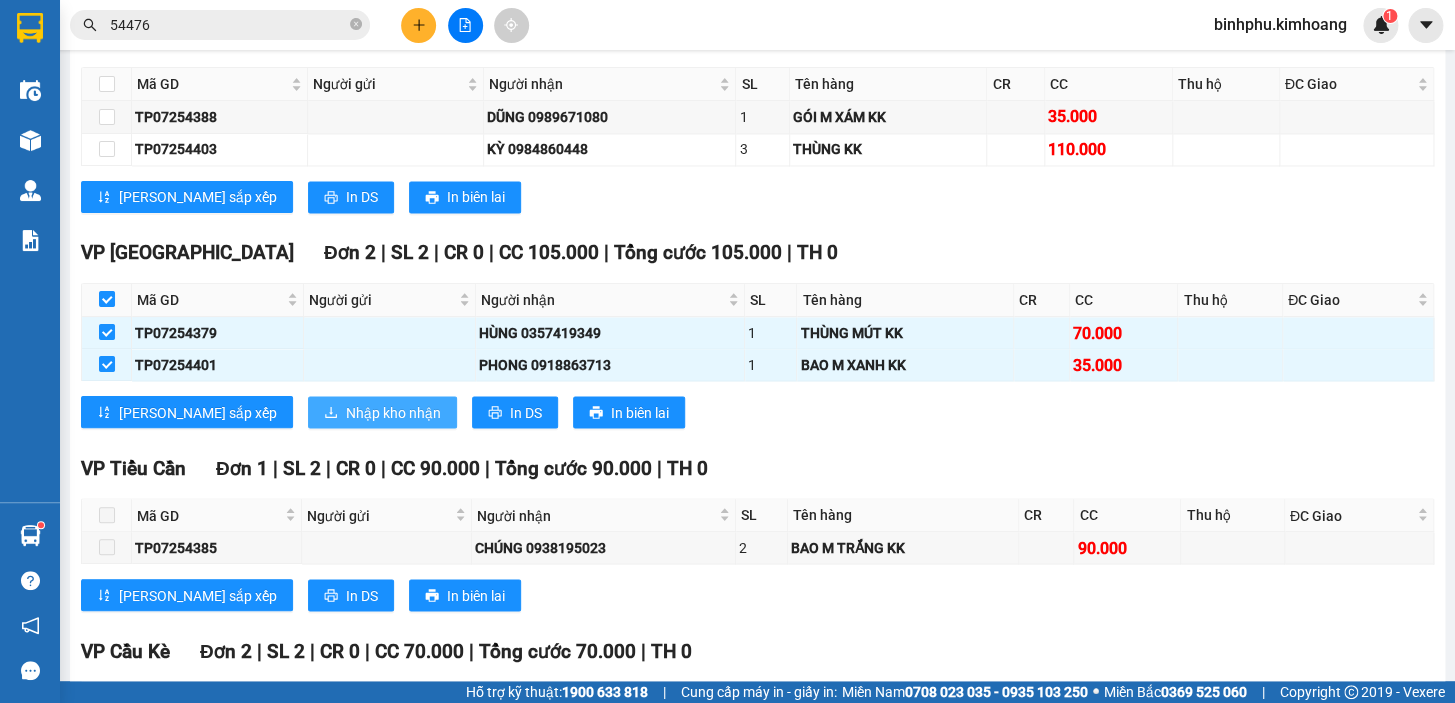 click on "Nhập kho nhận" at bounding box center (382, 412) 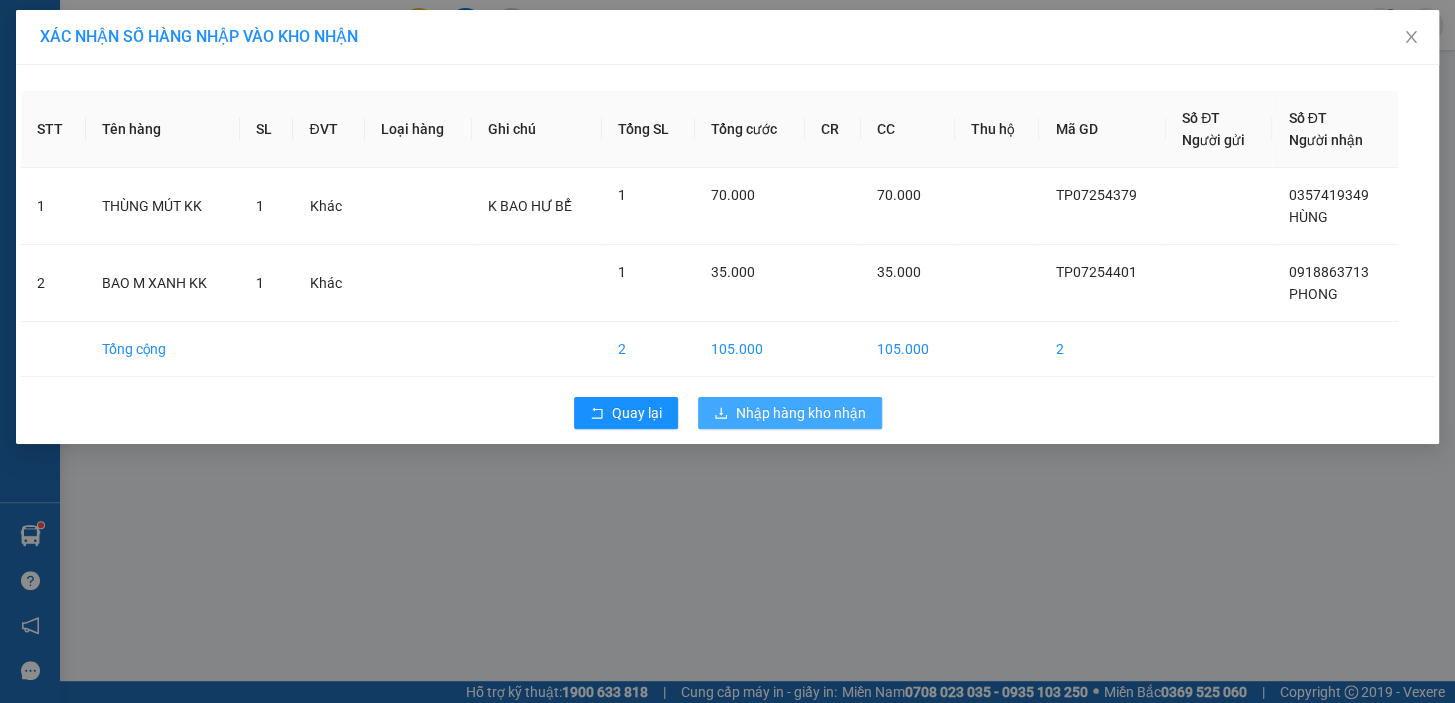 click on "Nhập hàng kho nhận" at bounding box center [801, 413] 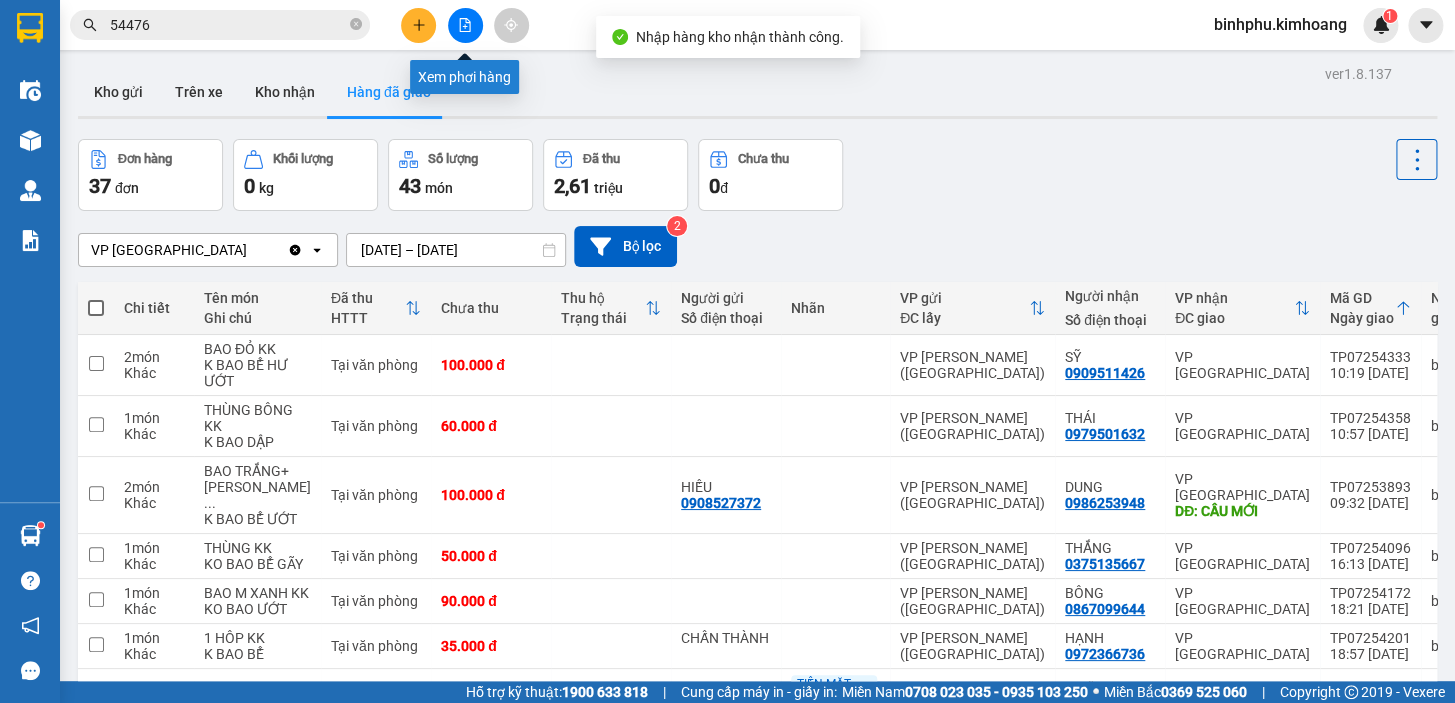 click at bounding box center (465, 25) 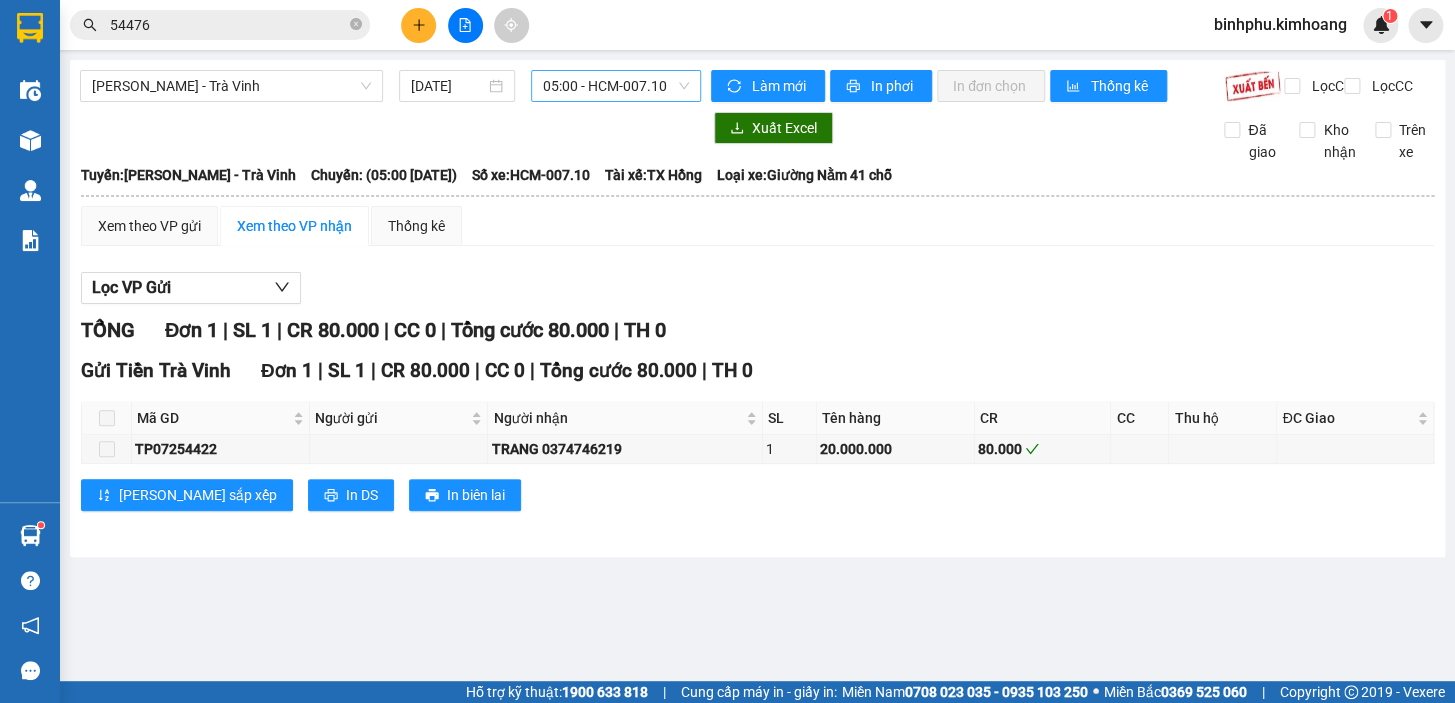 click on "05:00     - HCM-007.10" at bounding box center [616, 86] 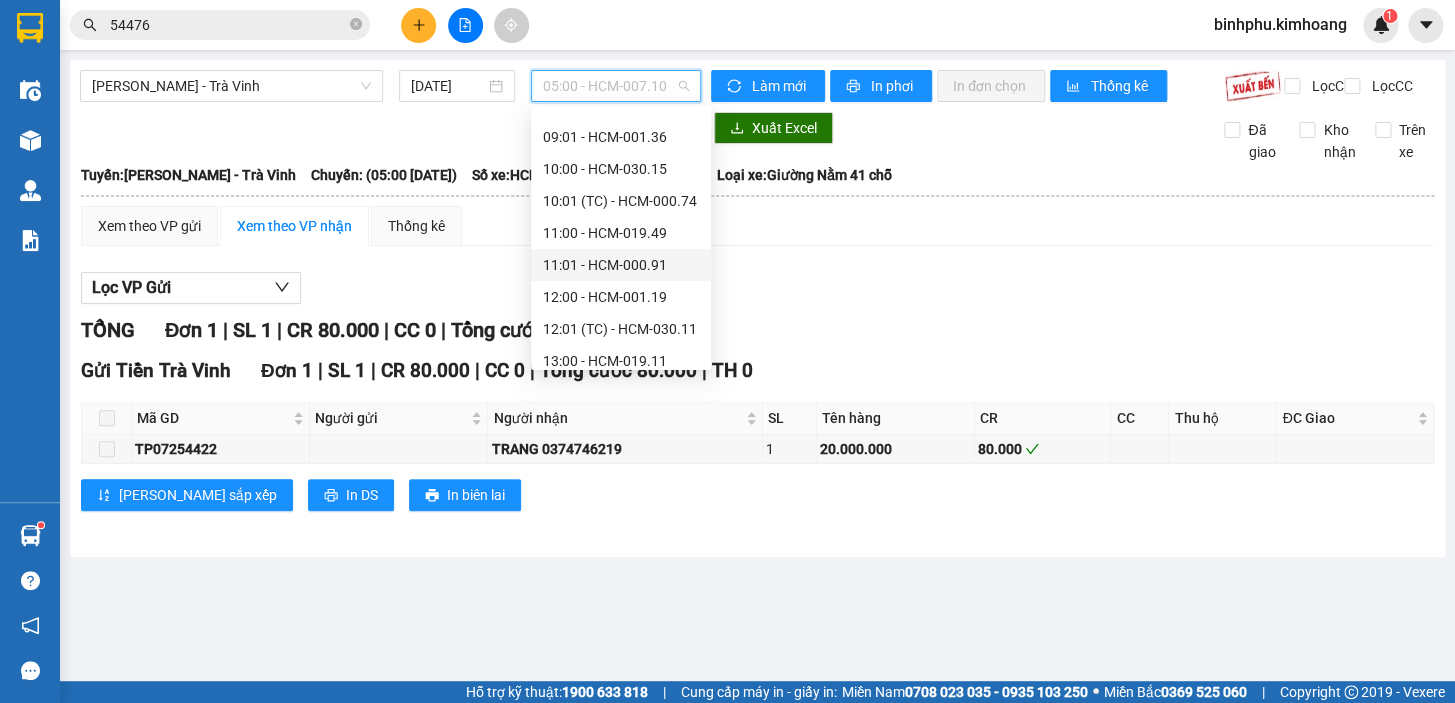 scroll, scrollTop: 272, scrollLeft: 0, axis: vertical 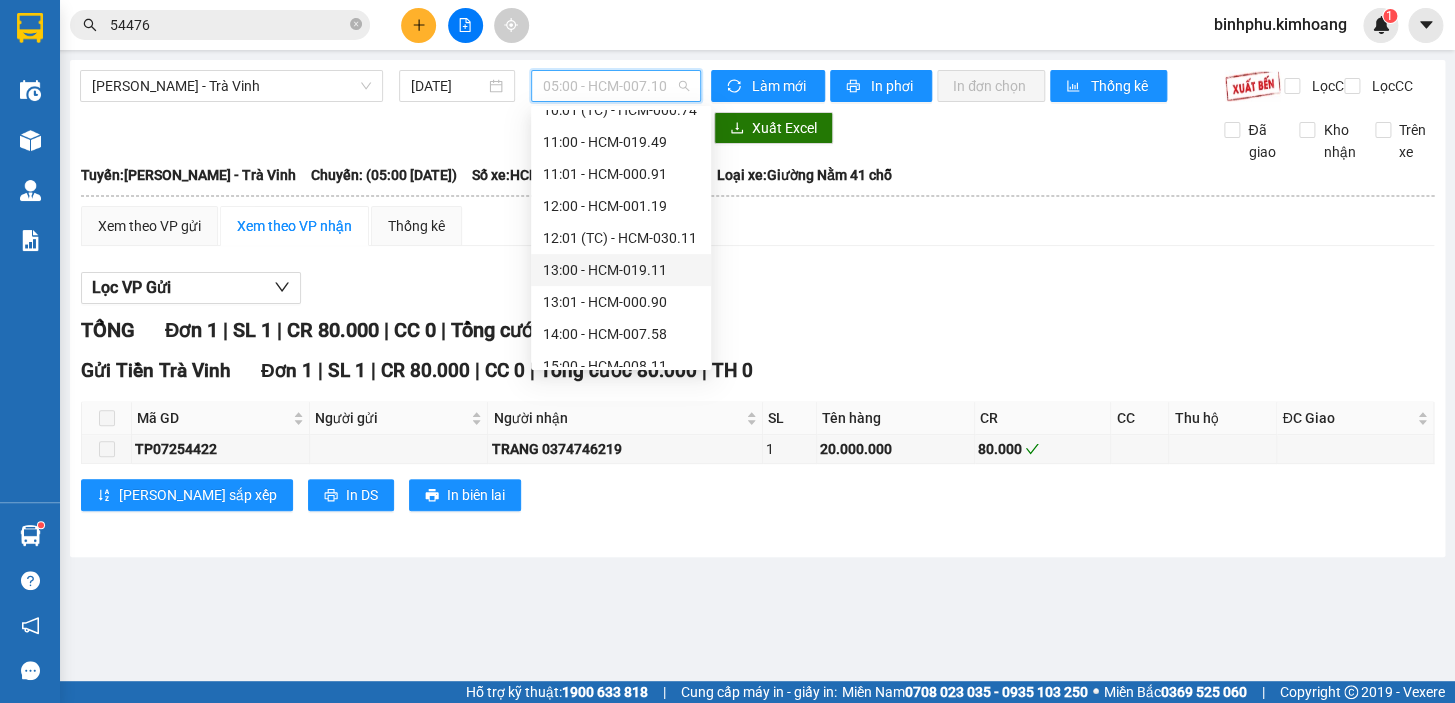 click on "13:00     - HCM-019.11" at bounding box center (621, 270) 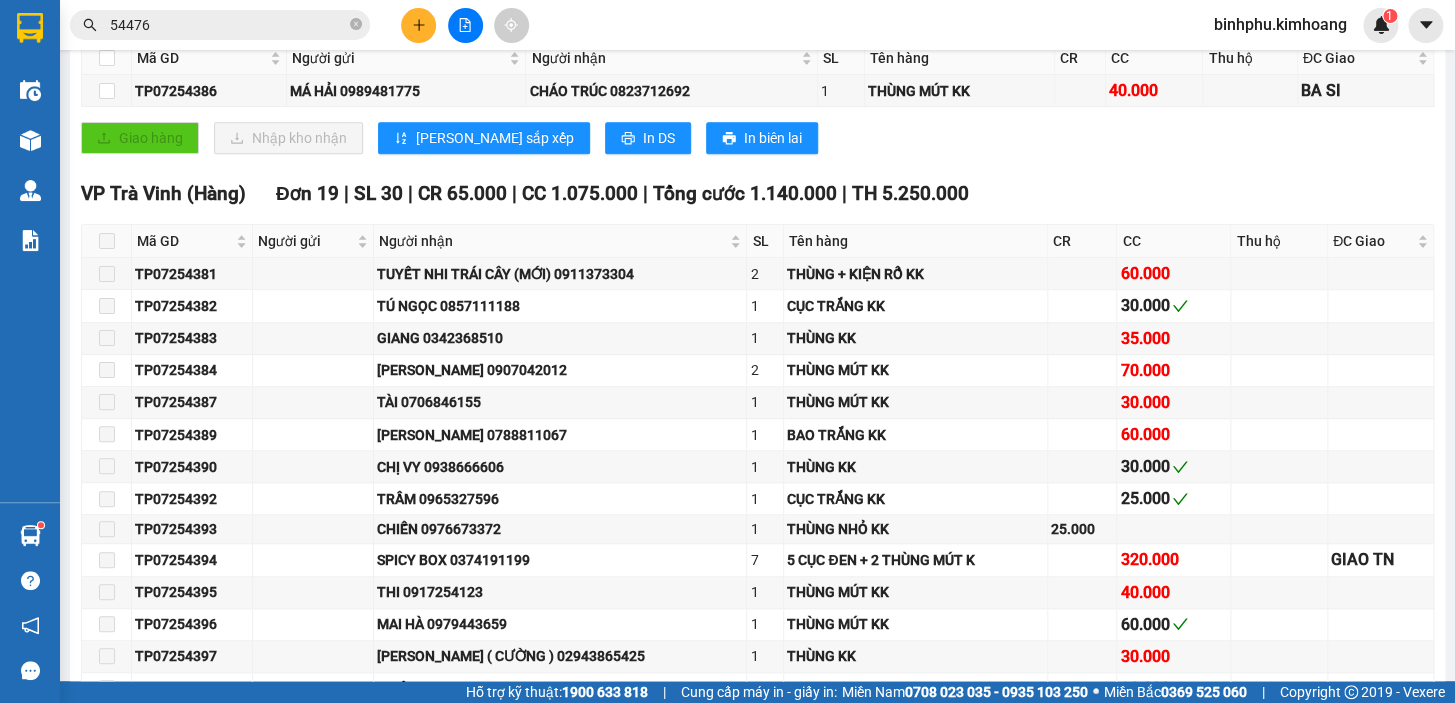 scroll, scrollTop: 0, scrollLeft: 0, axis: both 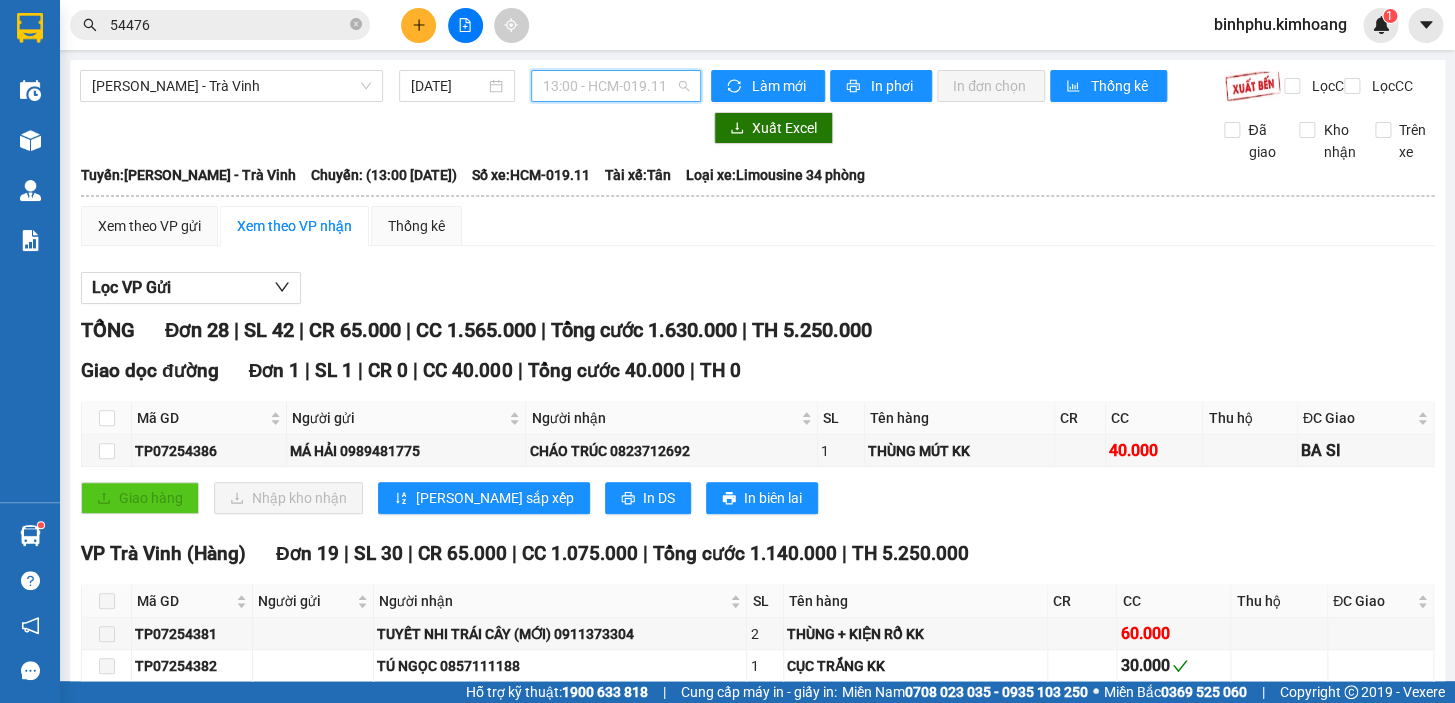 click on "13:00     - HCM-019.11" at bounding box center [616, 86] 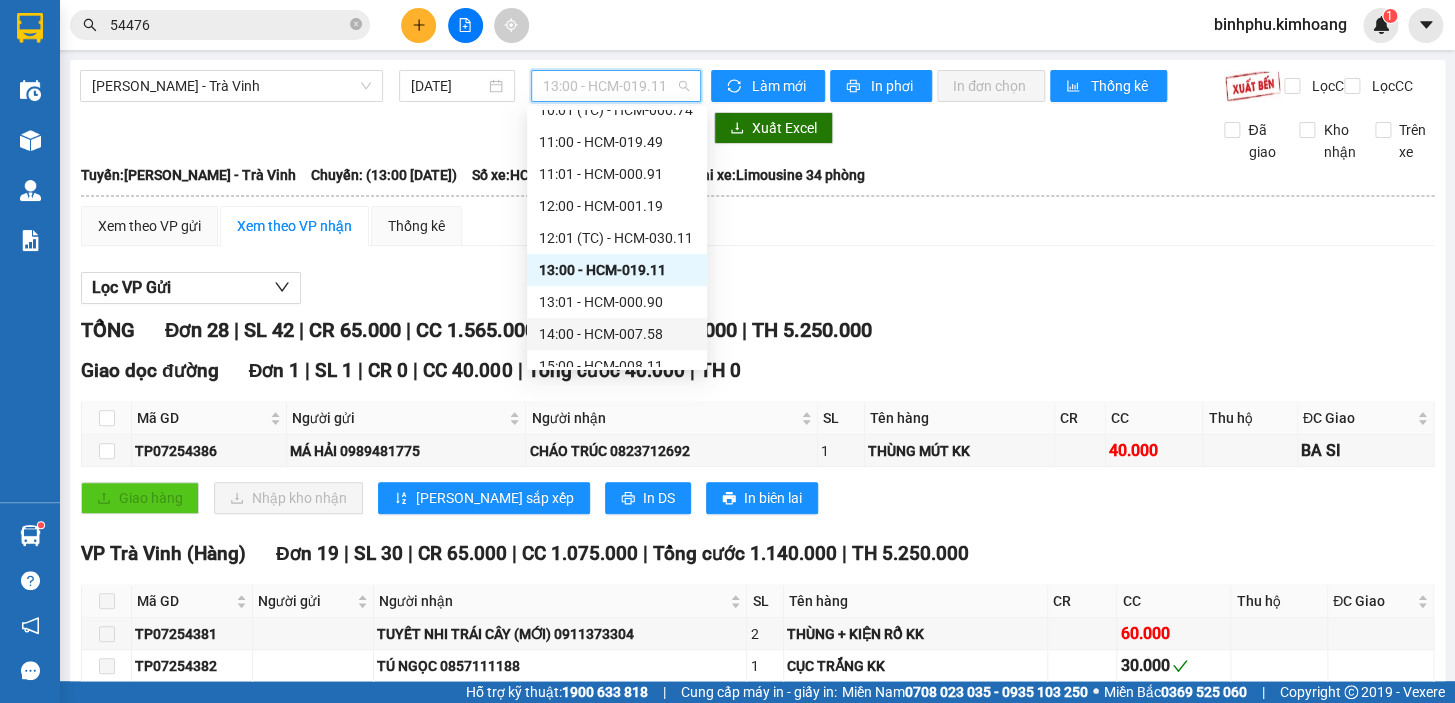click on "14:00     - HCM-007.58" at bounding box center (617, 334) 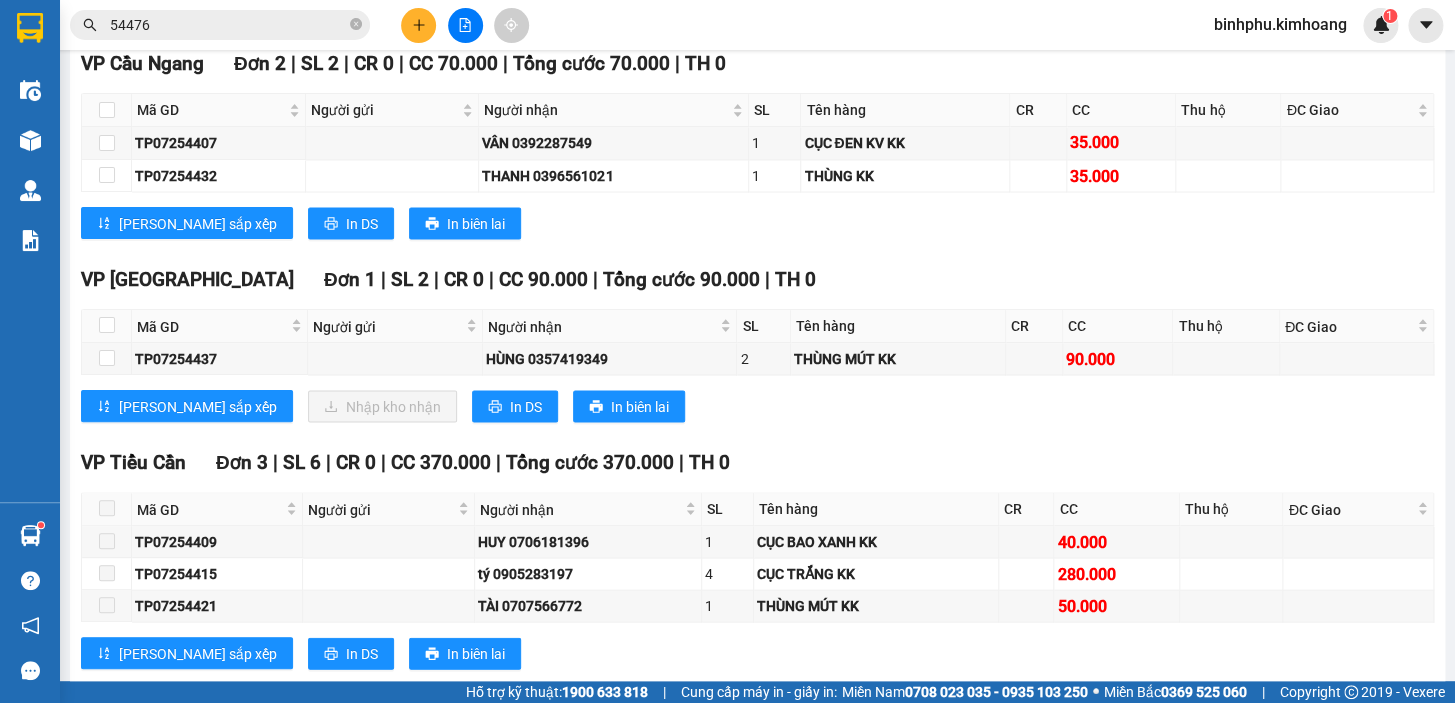 scroll, scrollTop: 1476, scrollLeft: 0, axis: vertical 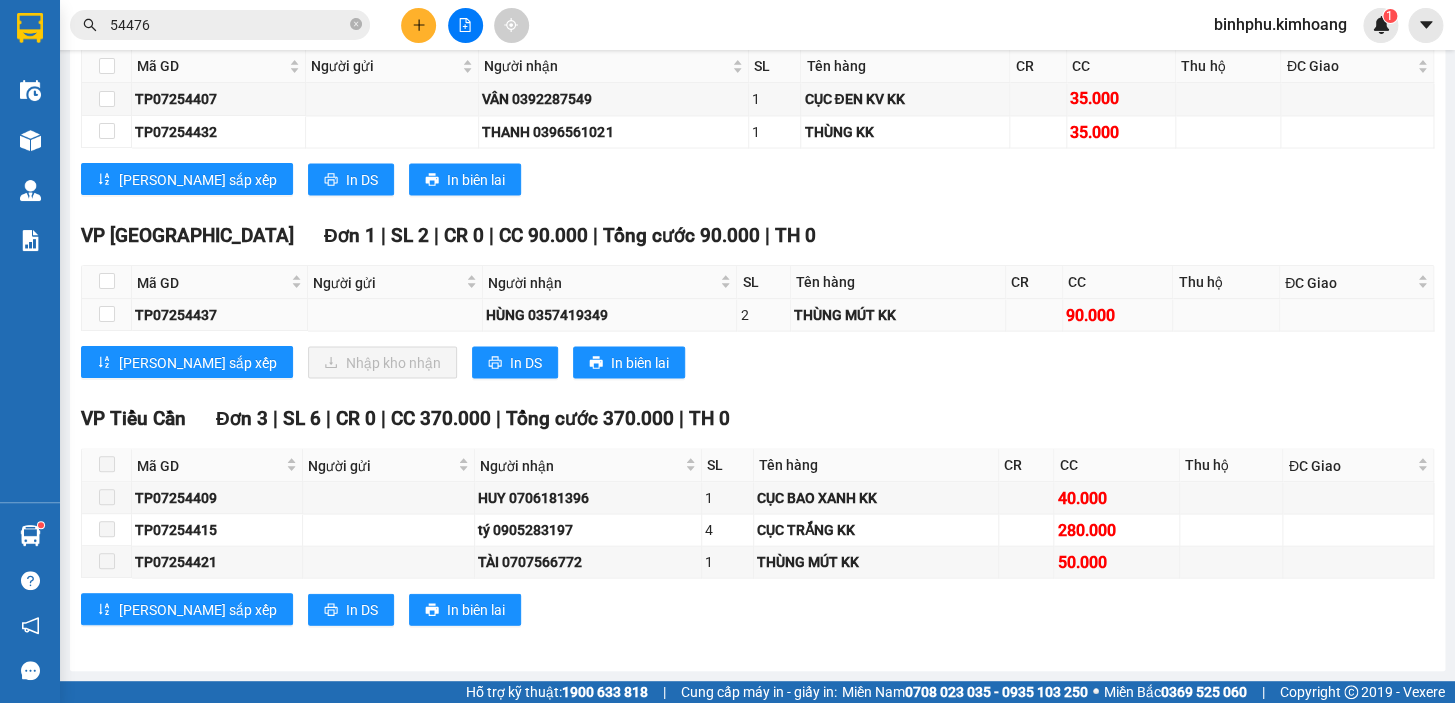 click at bounding box center [107, 315] 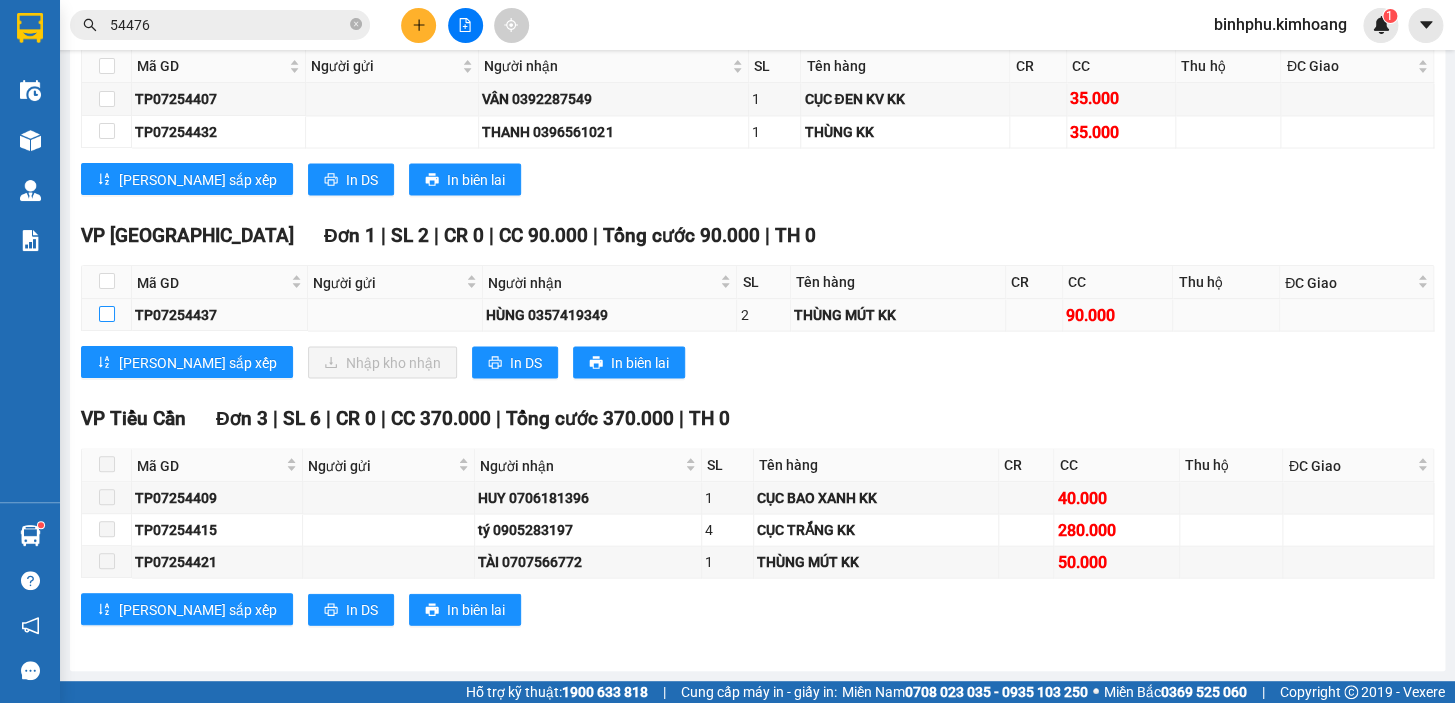 click at bounding box center [107, 314] 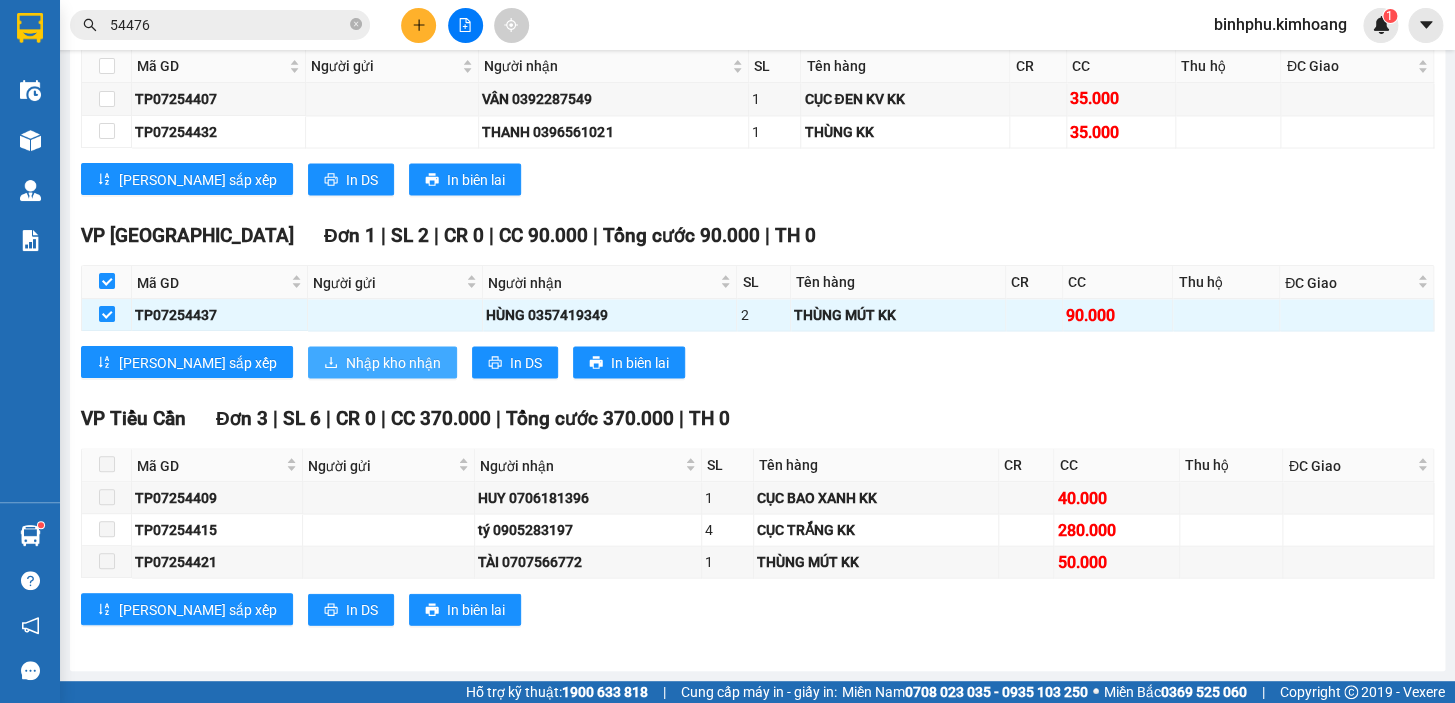 click on "Nhập kho nhận" at bounding box center (393, 362) 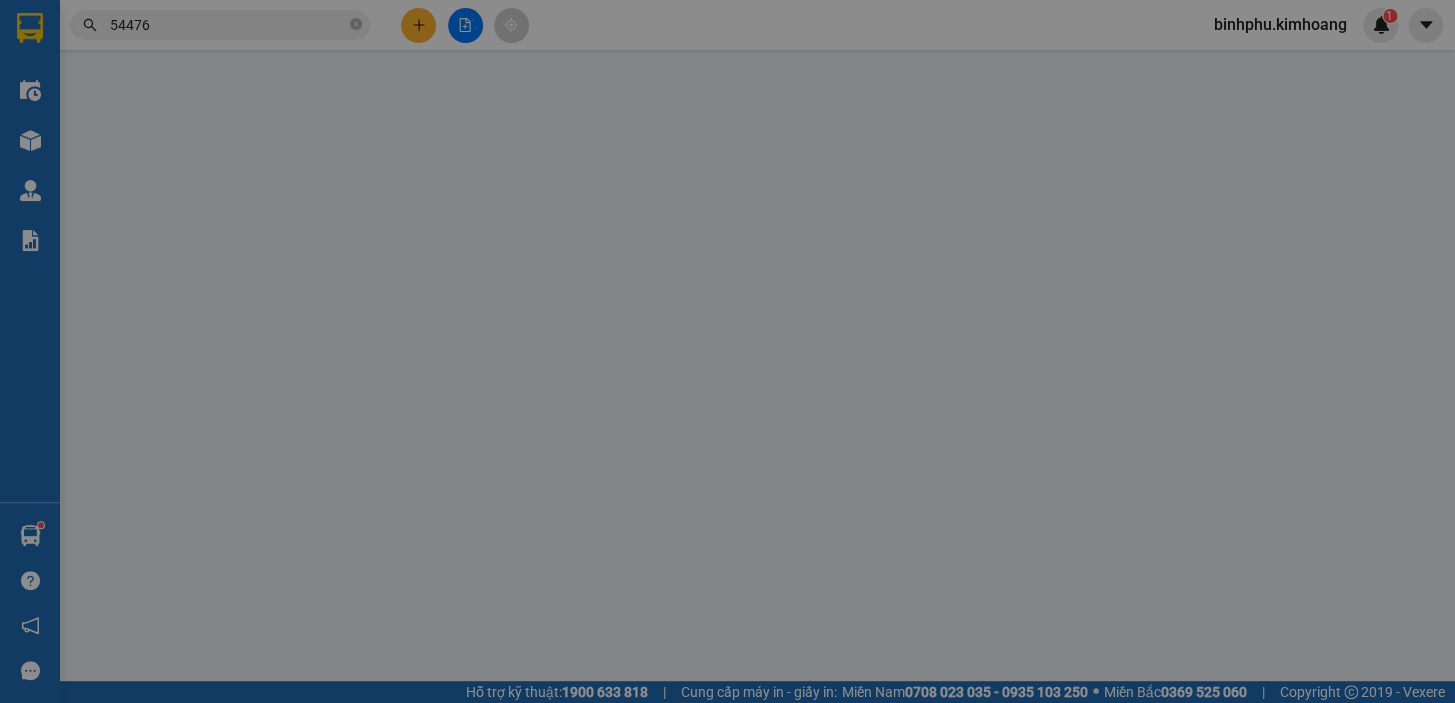 scroll, scrollTop: 0, scrollLeft: 0, axis: both 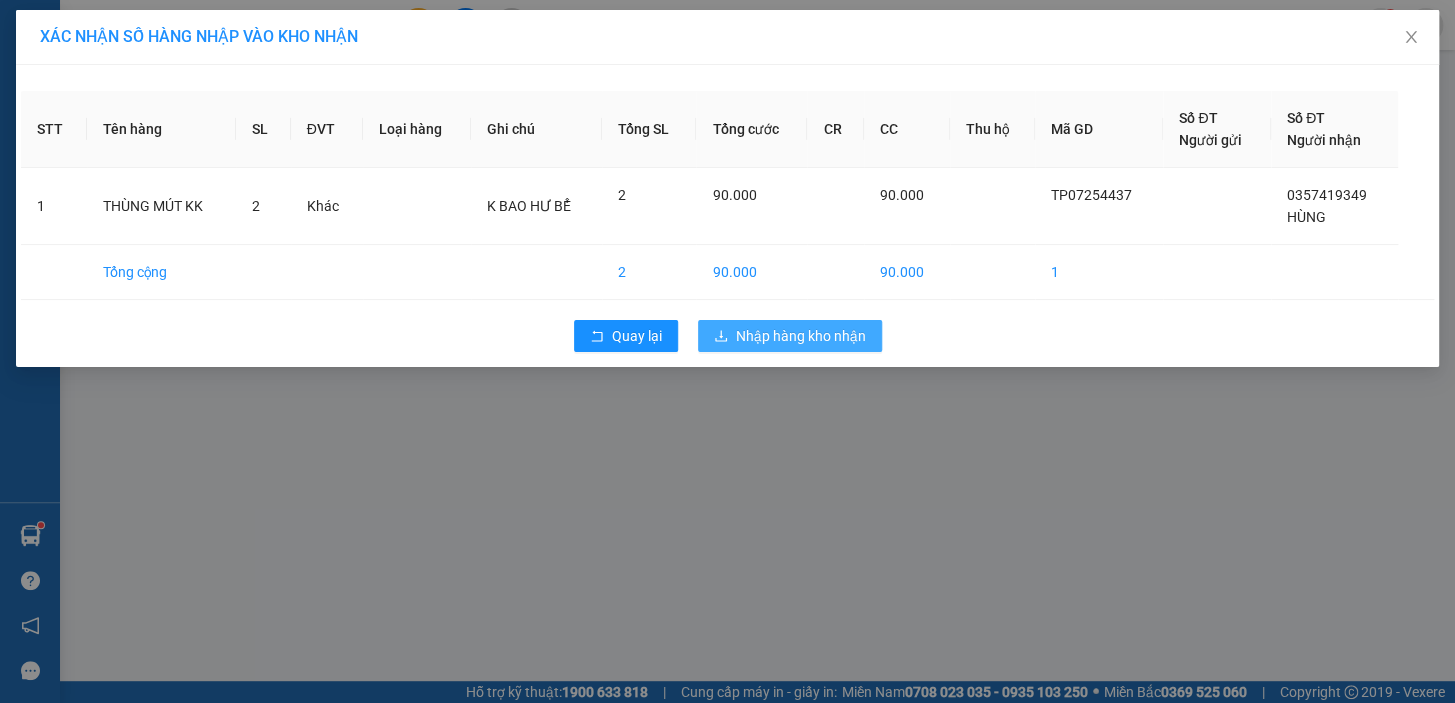 click on "Nhập hàng kho nhận" at bounding box center (801, 336) 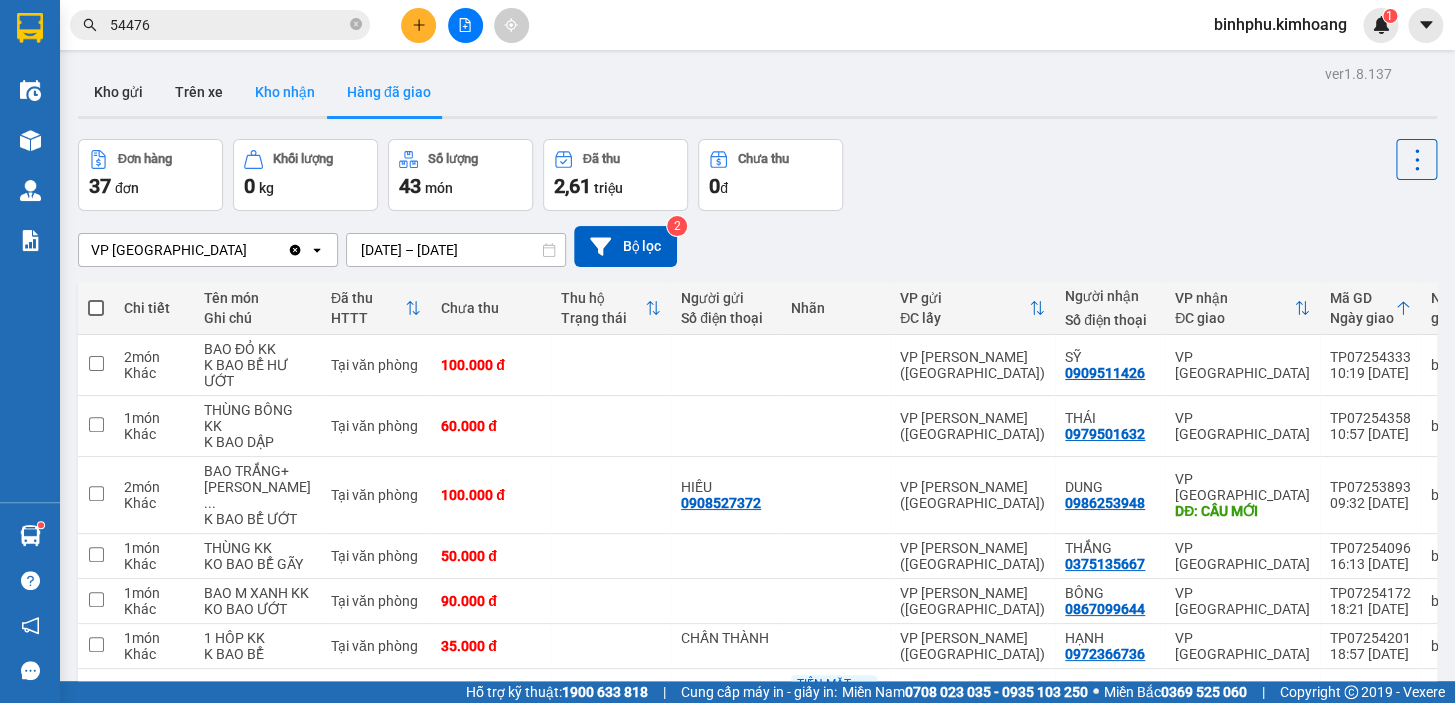 click on "Kho nhận" at bounding box center (285, 92) 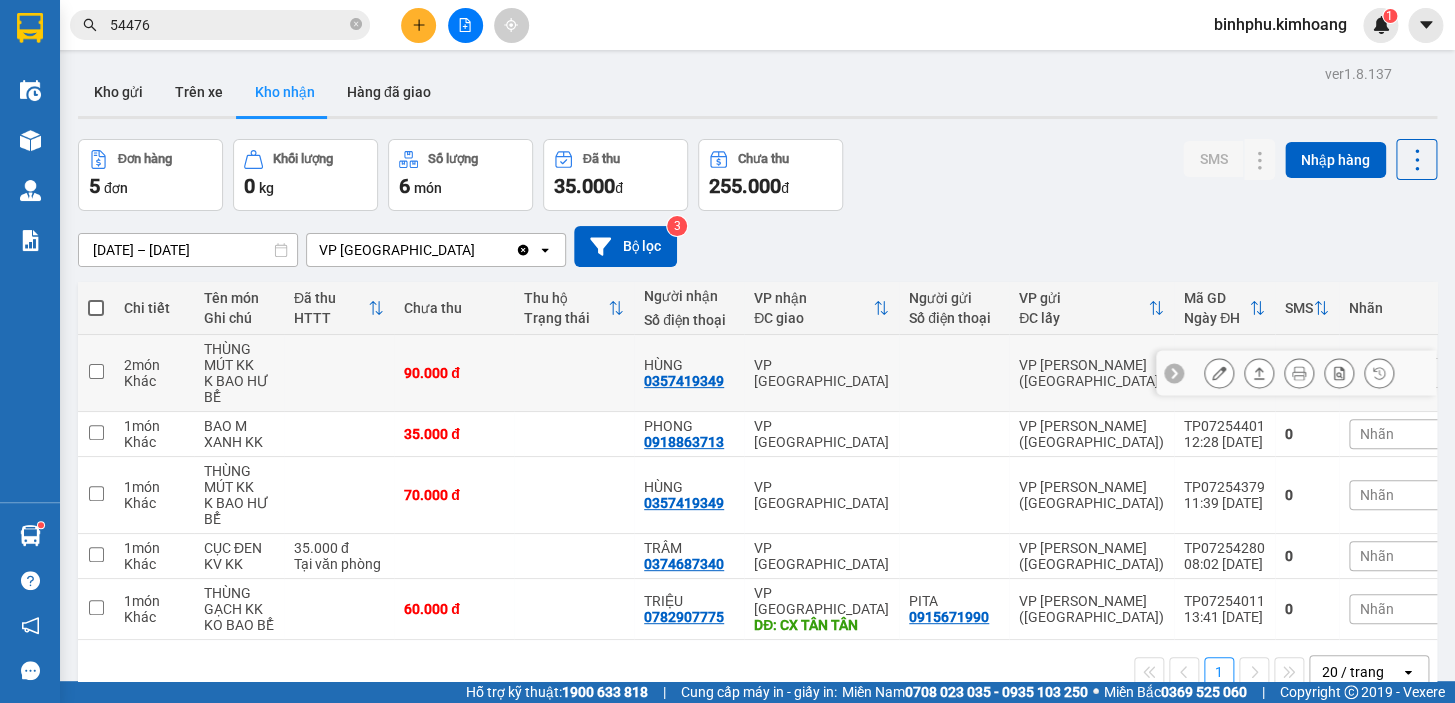 click 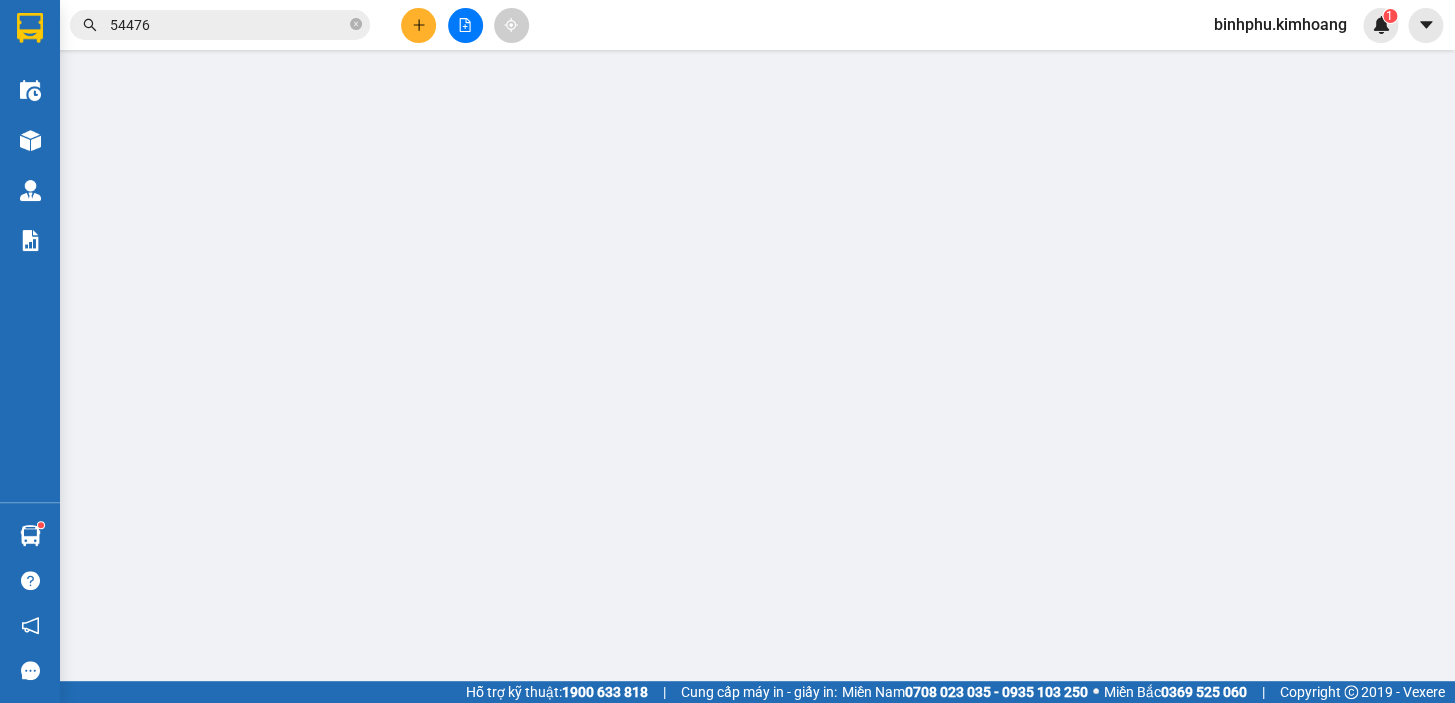 type on "0357419349" 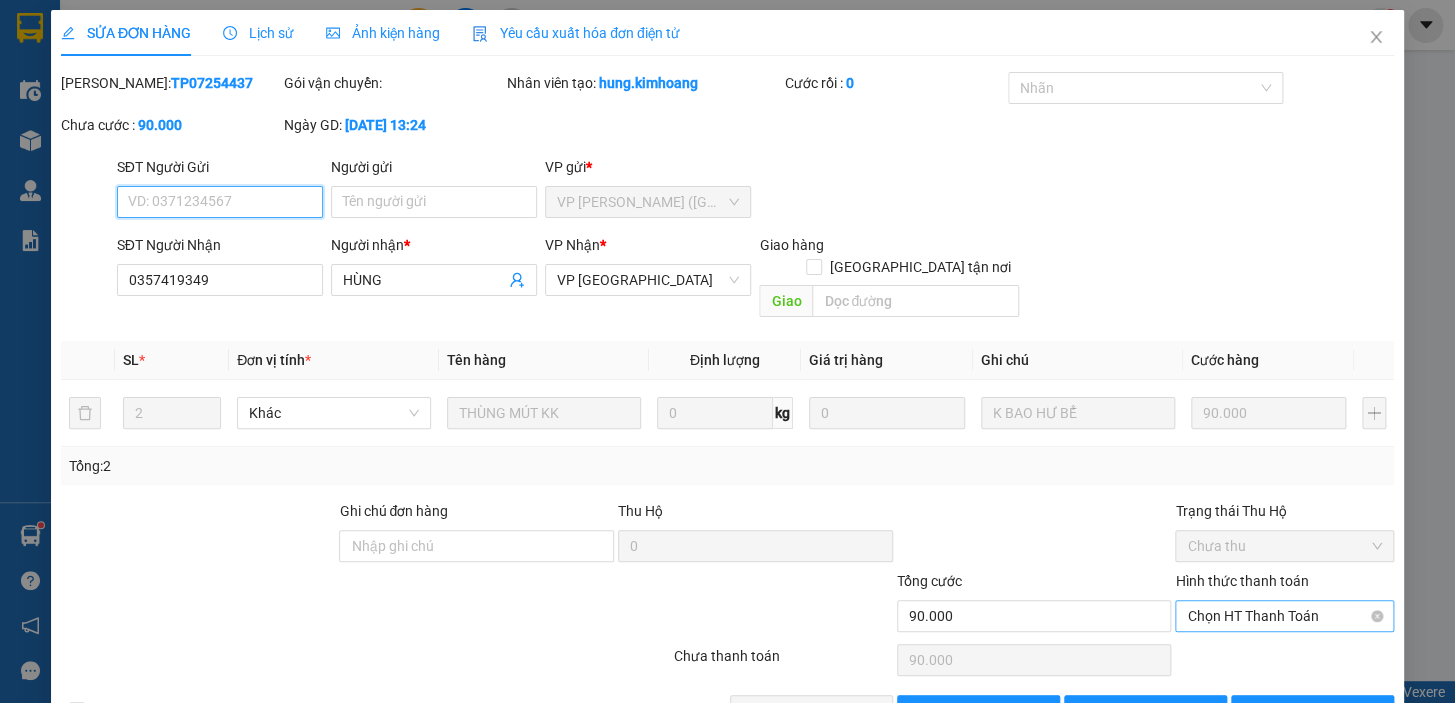click on "Chọn HT Thanh Toán" at bounding box center (1284, 616) 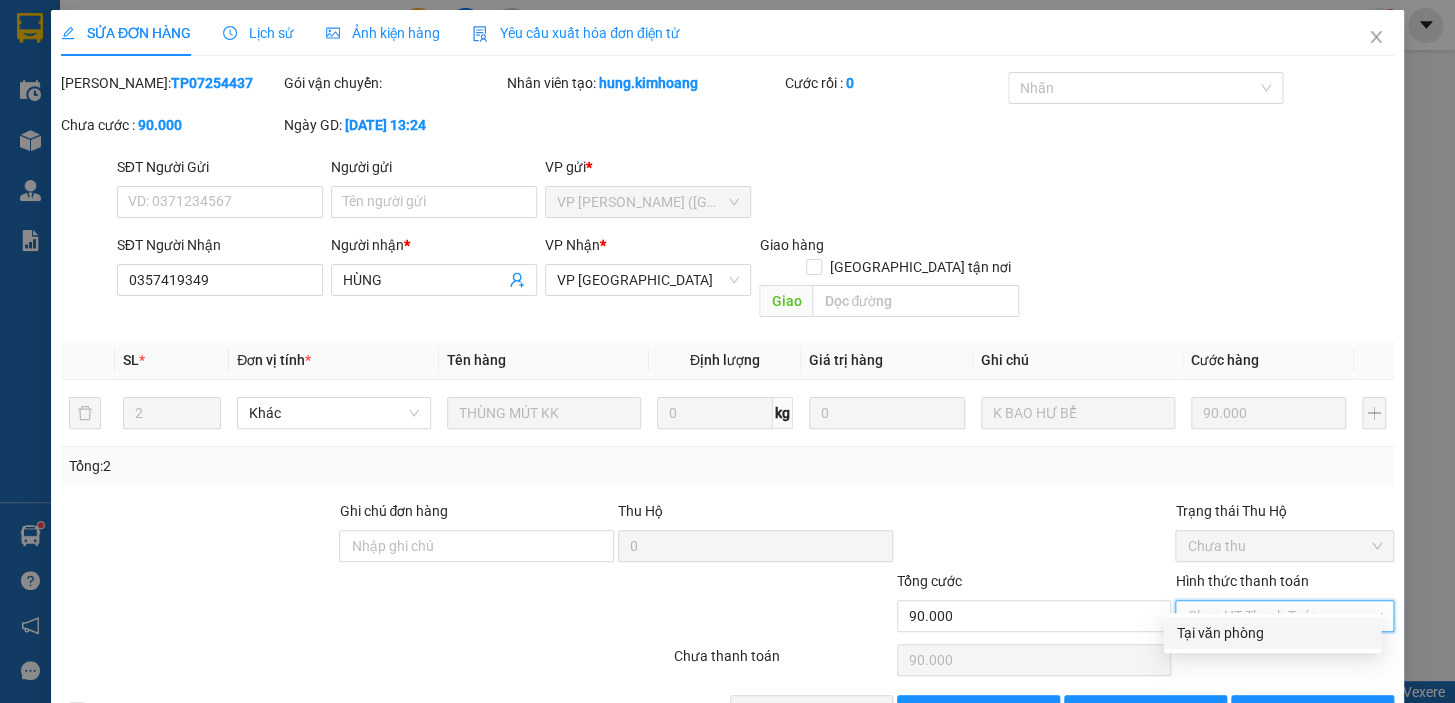 click on "Tại văn phòng" at bounding box center (1272, 633) 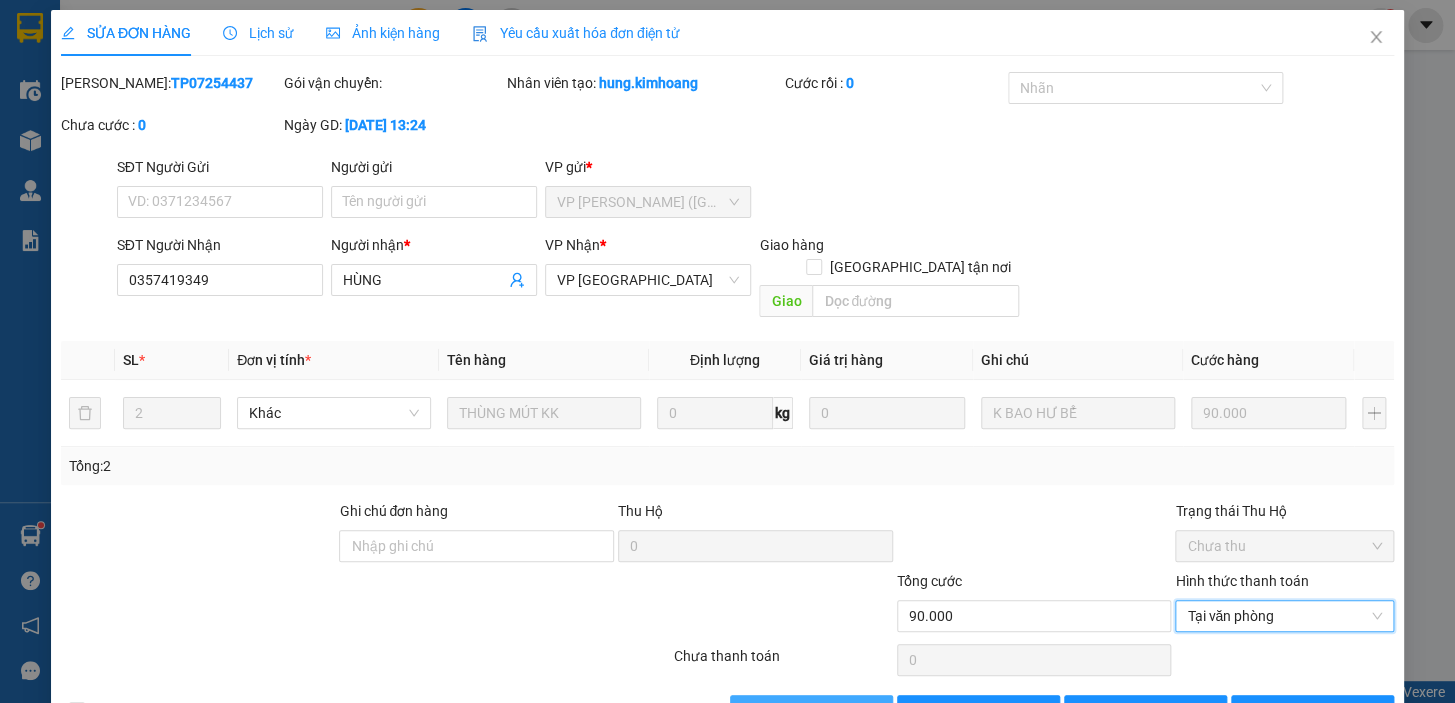 click on "[PERSON_NAME] và Giao hàng" at bounding box center (864, 711) 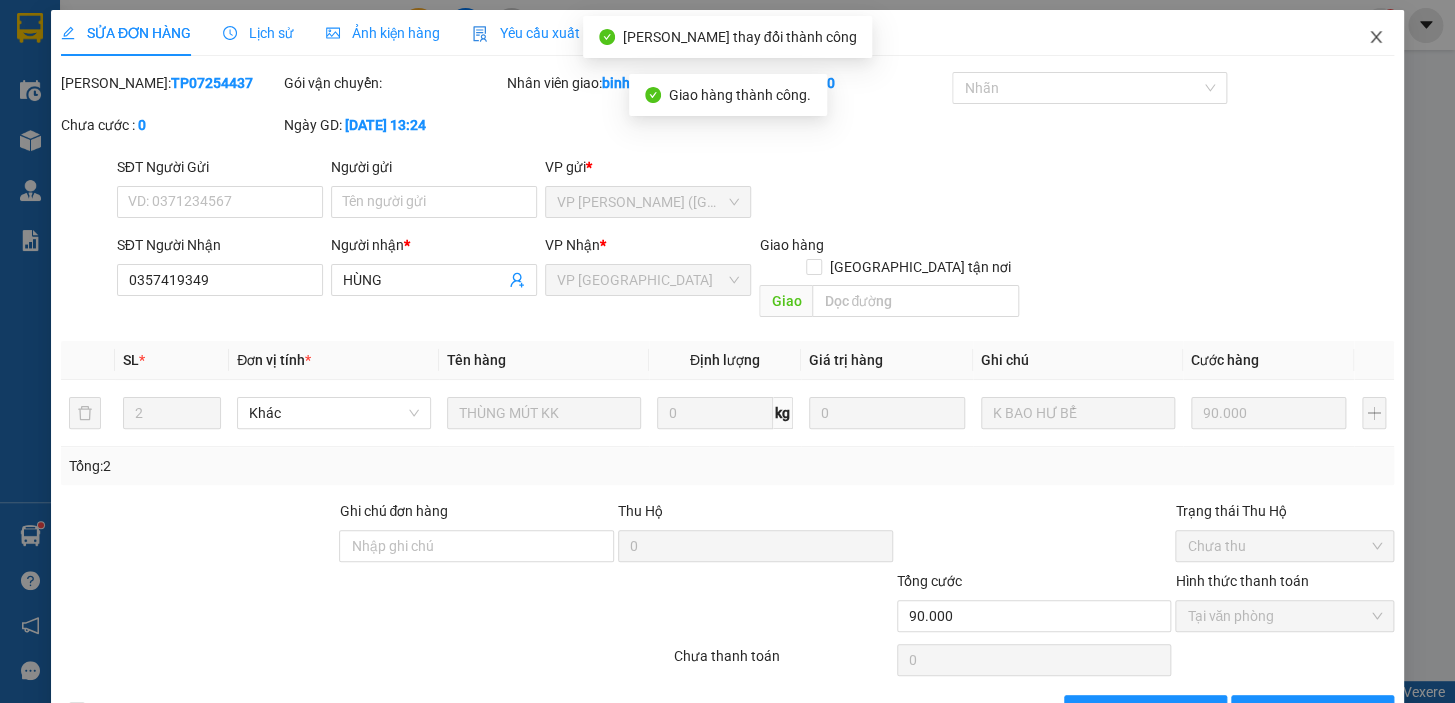 click 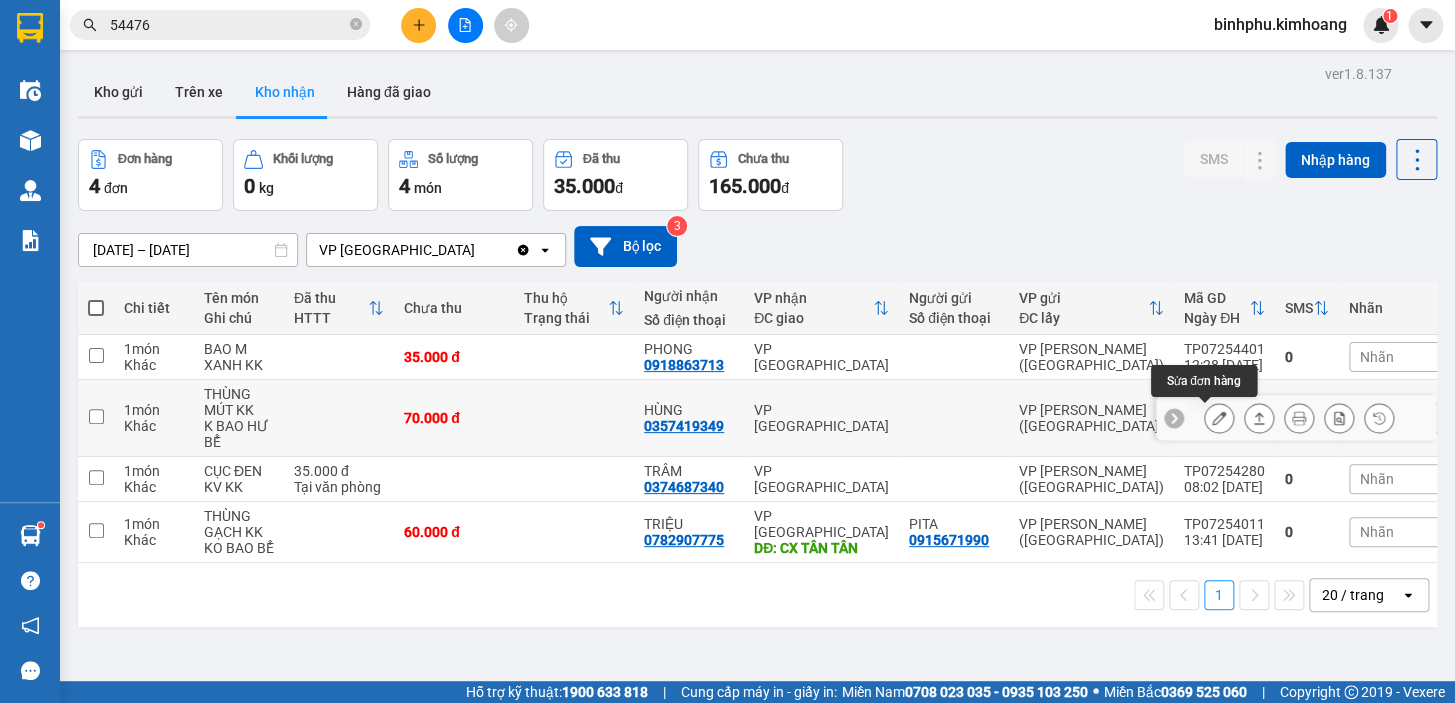 click at bounding box center [1219, 418] 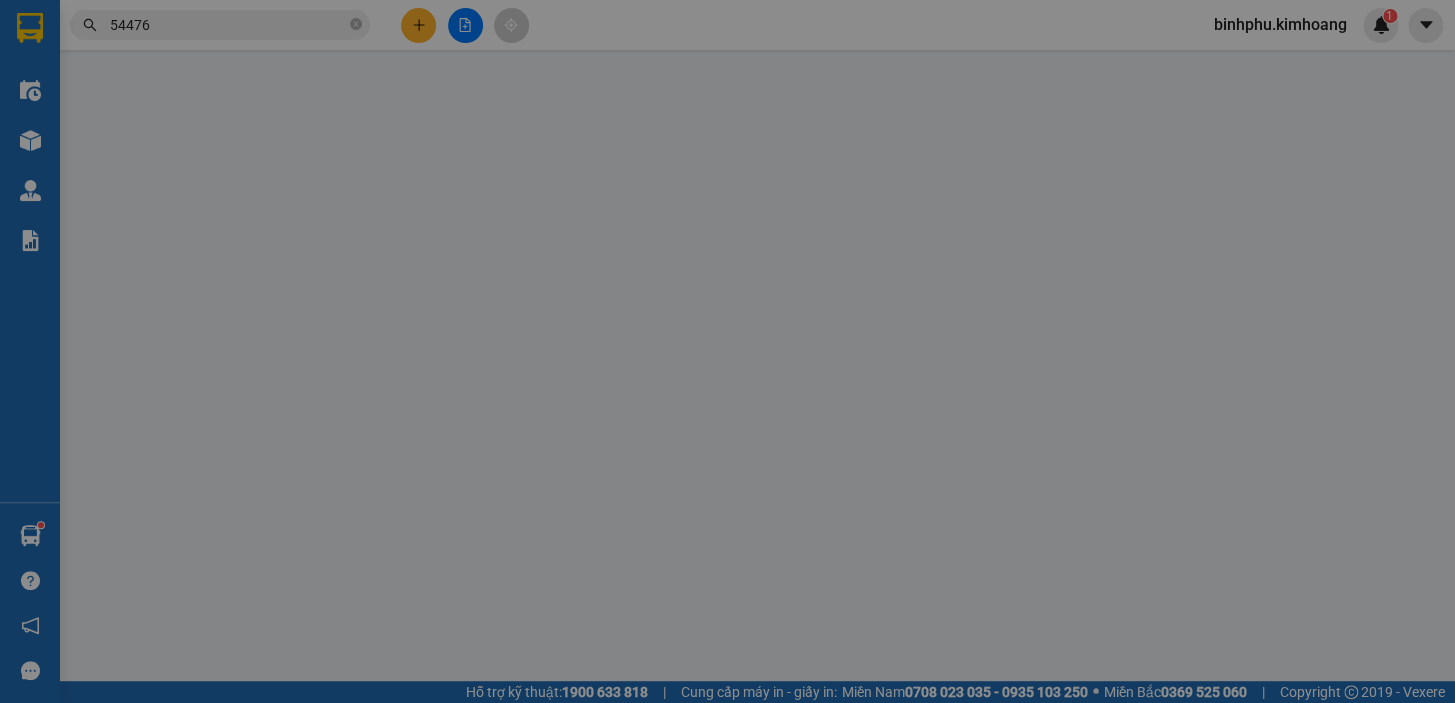 type on "0357419349" 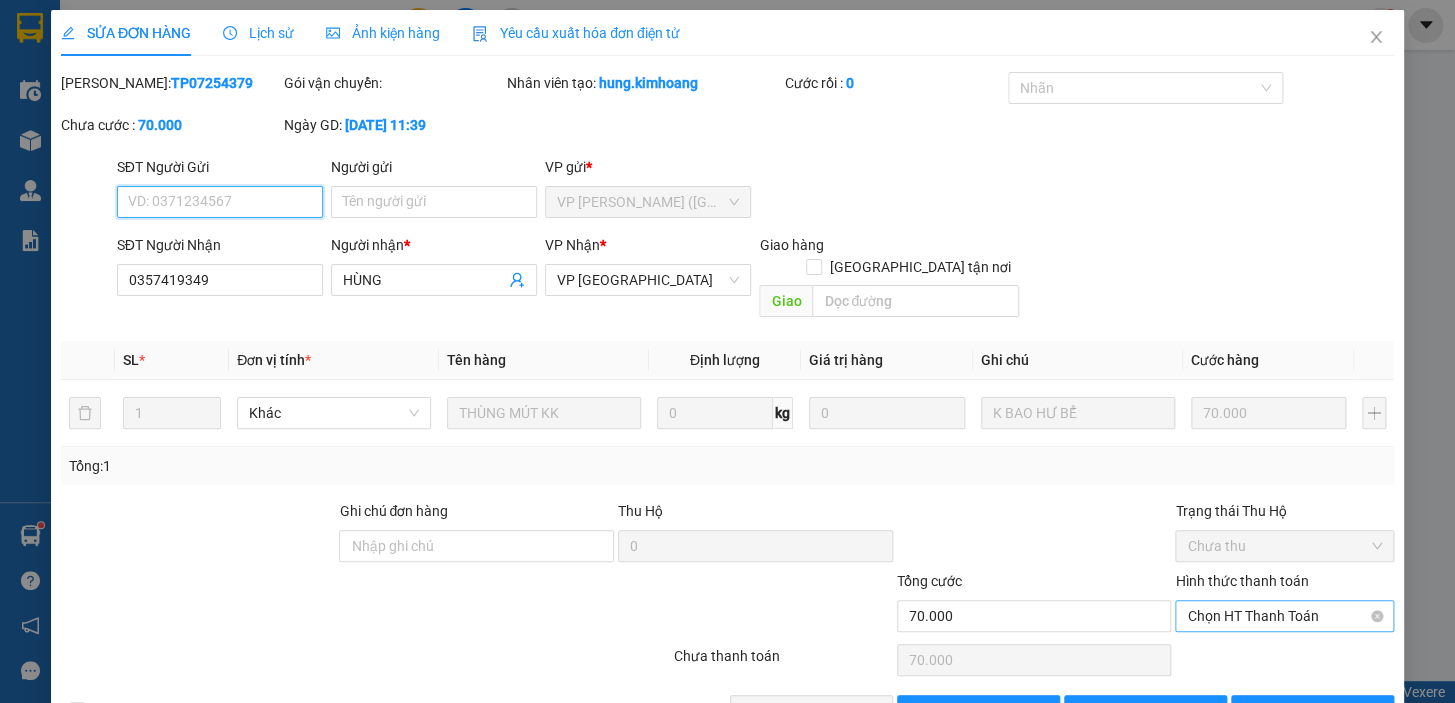 click on "Chọn HT Thanh Toán" at bounding box center [1284, 616] 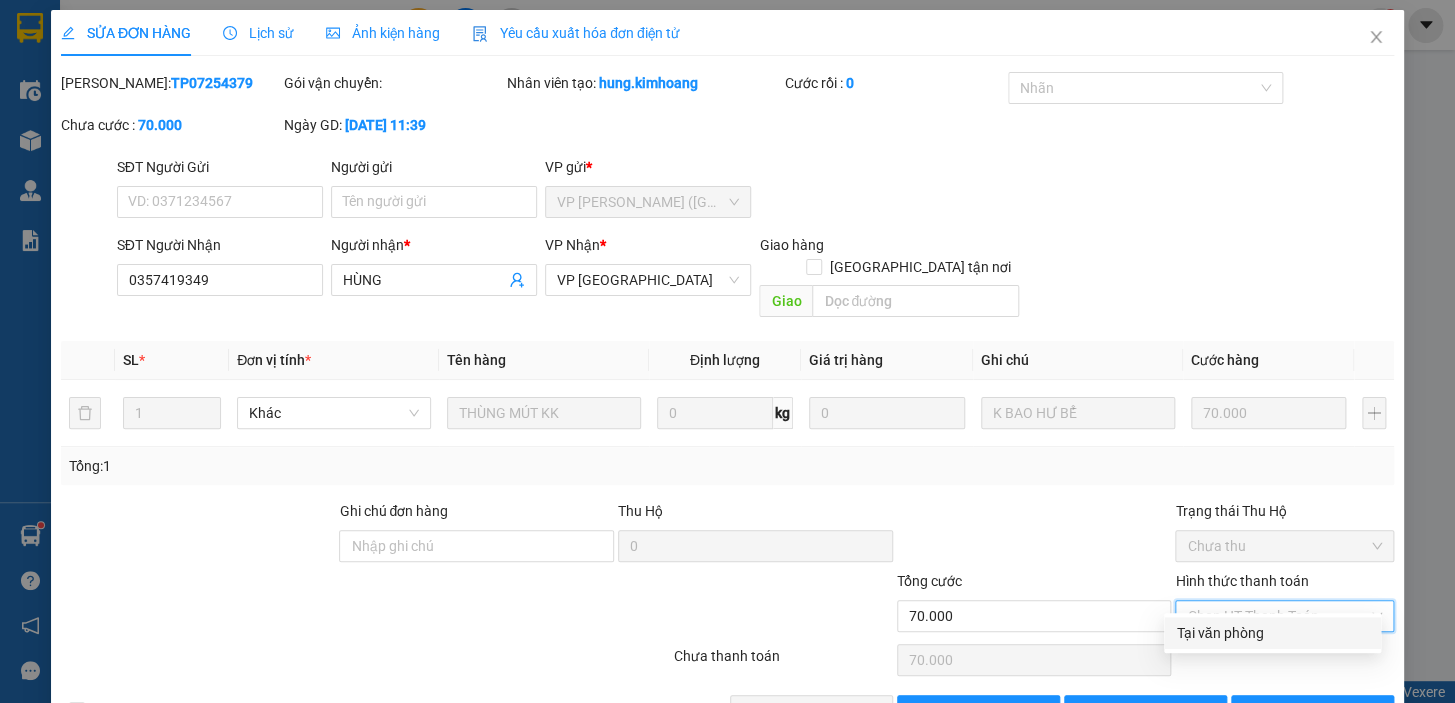 click on "Tại văn phòng" at bounding box center (1272, 633) 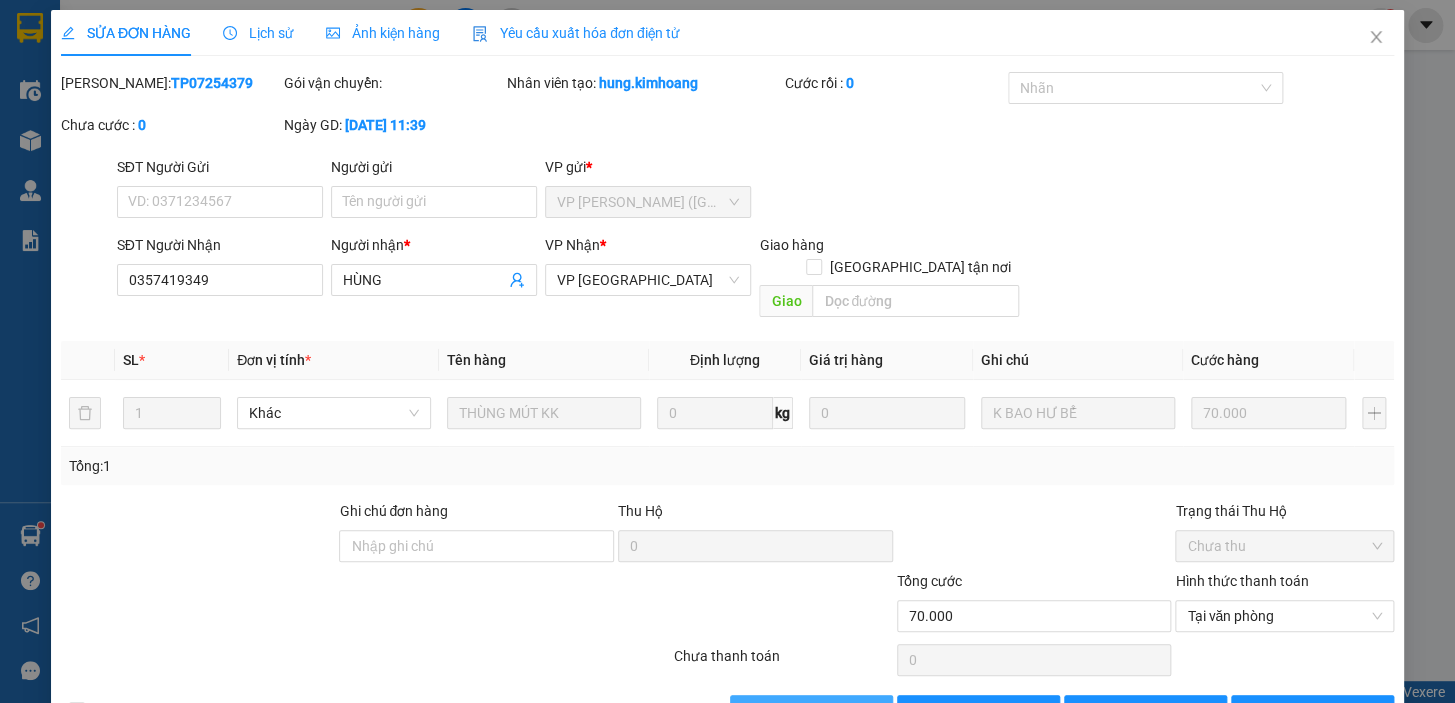 click on "[PERSON_NAME] và Giao hàng" at bounding box center (811, 711) 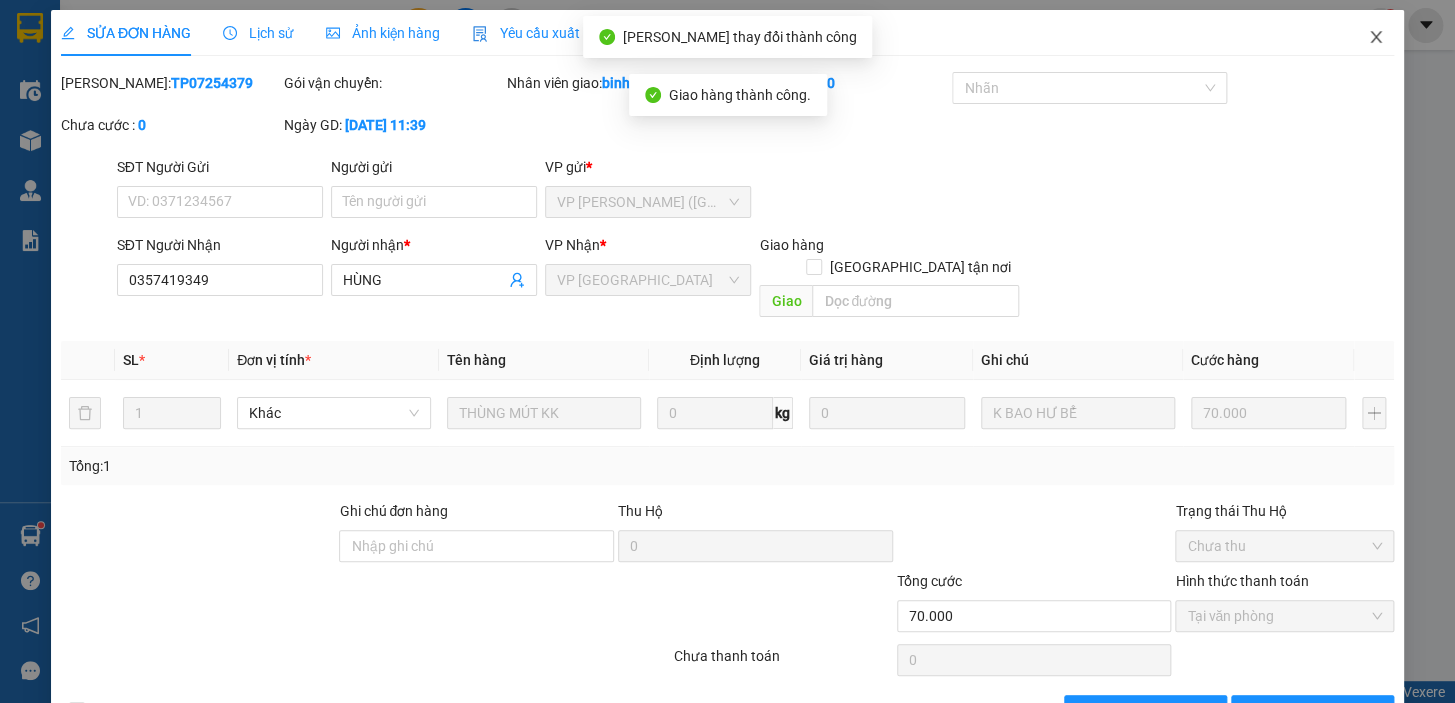 click at bounding box center (1376, 38) 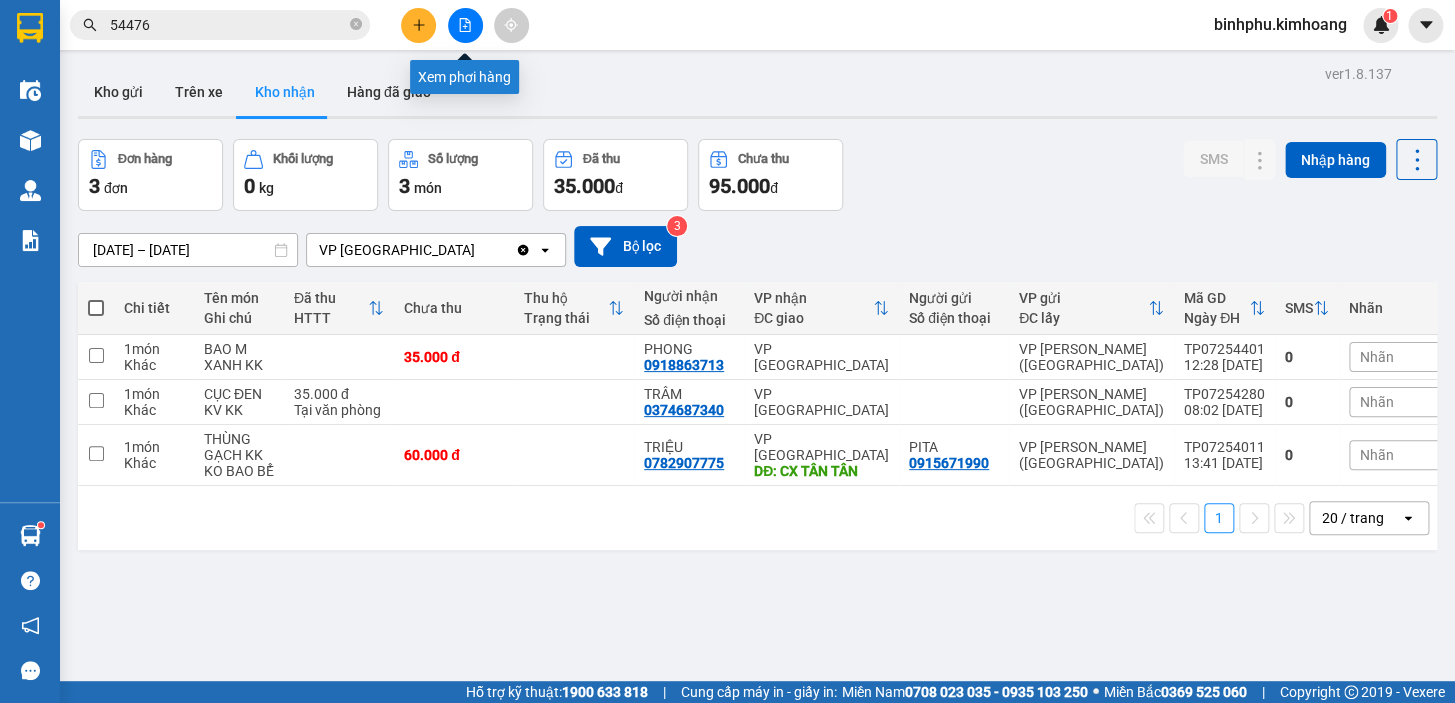 click at bounding box center (465, 25) 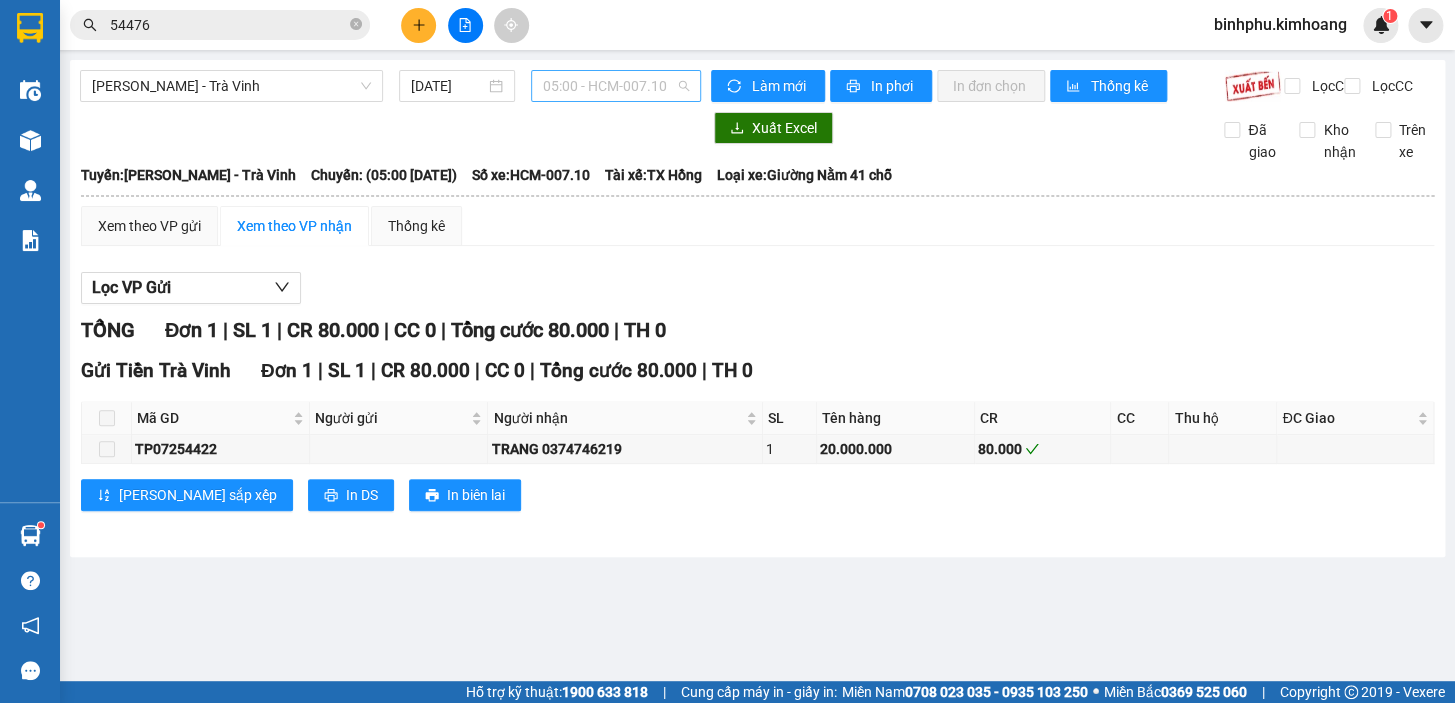 click on "05:00     - HCM-007.10" at bounding box center [616, 86] 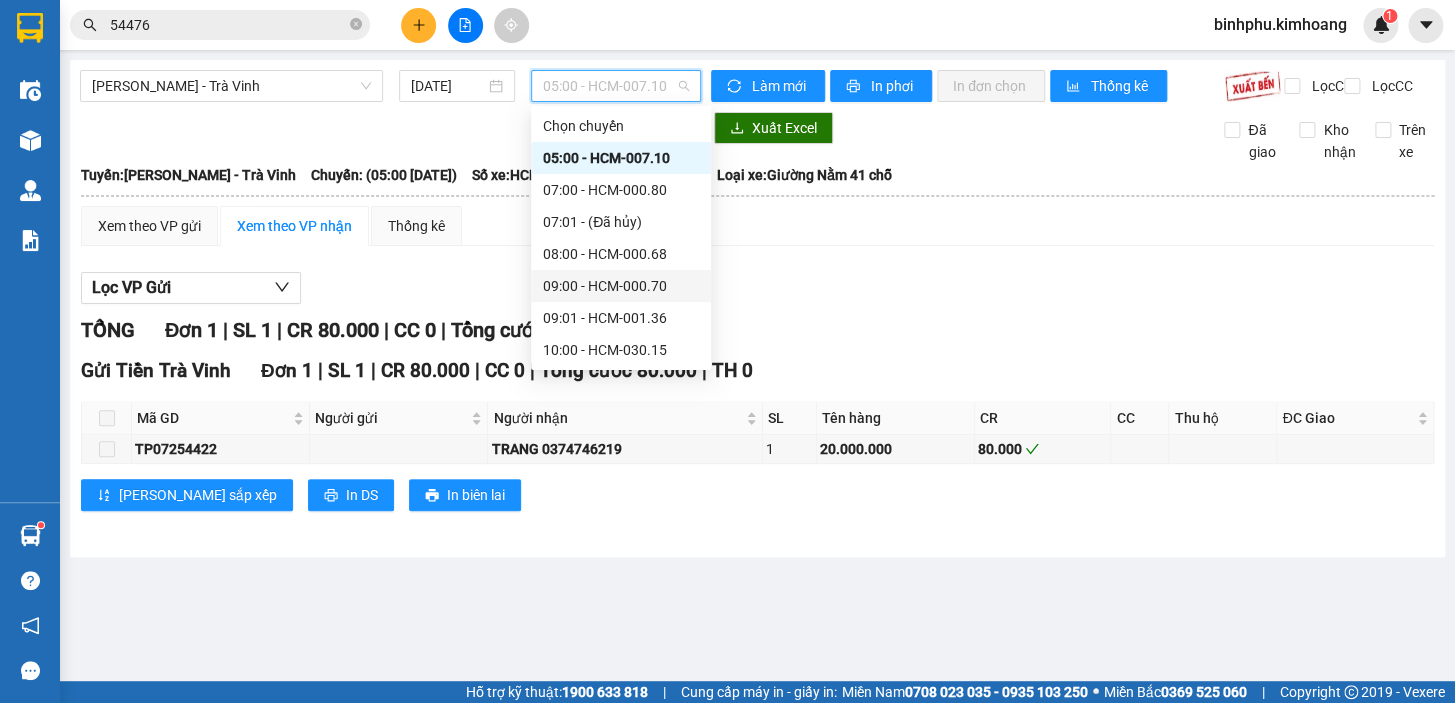 scroll, scrollTop: 363, scrollLeft: 0, axis: vertical 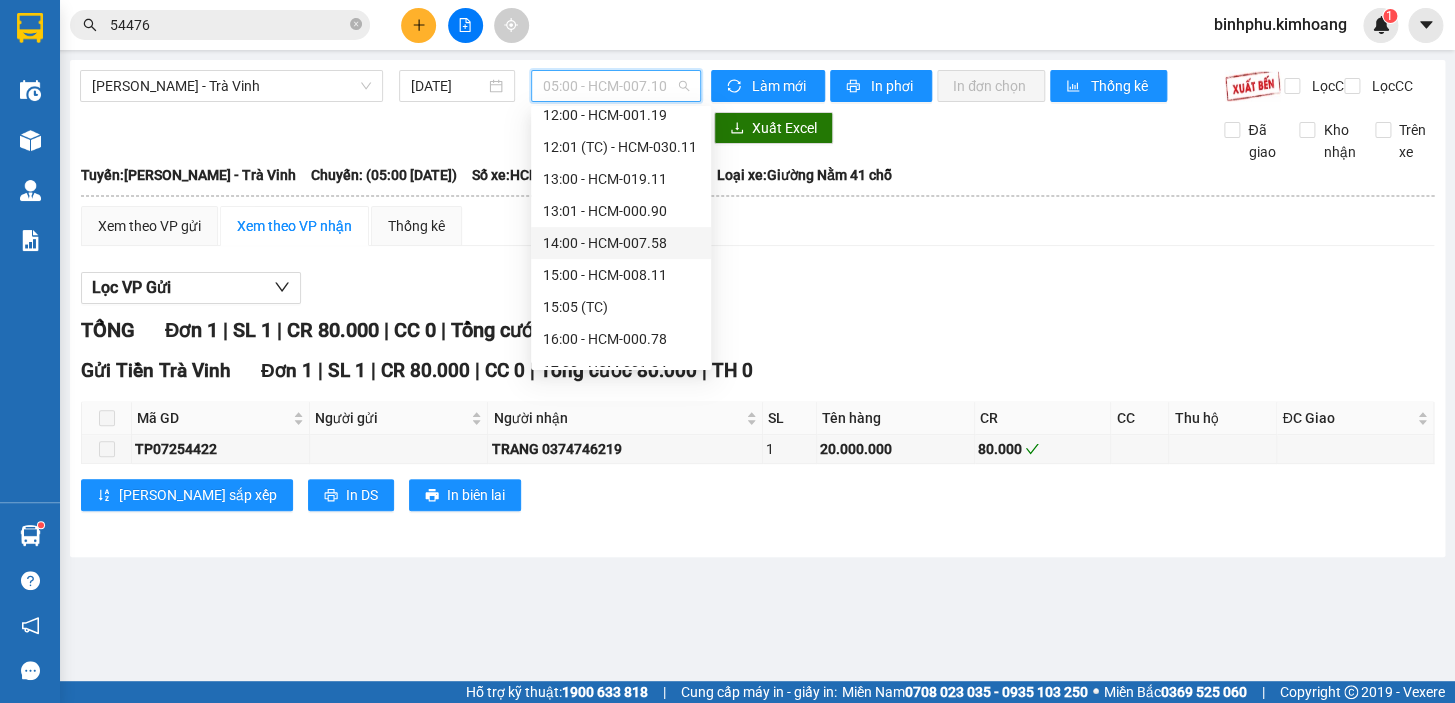 click on "14:00     - HCM-007.58" at bounding box center [621, 243] 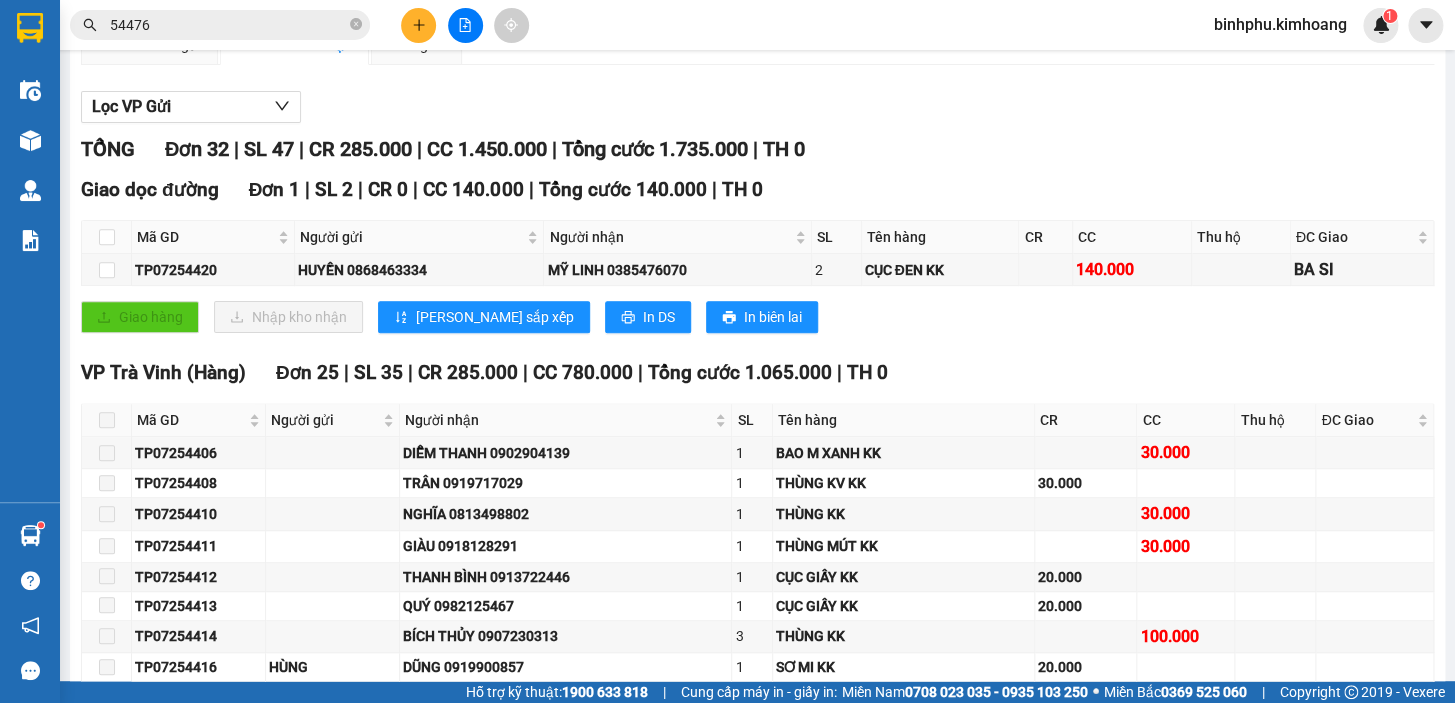 scroll, scrollTop: 0, scrollLeft: 0, axis: both 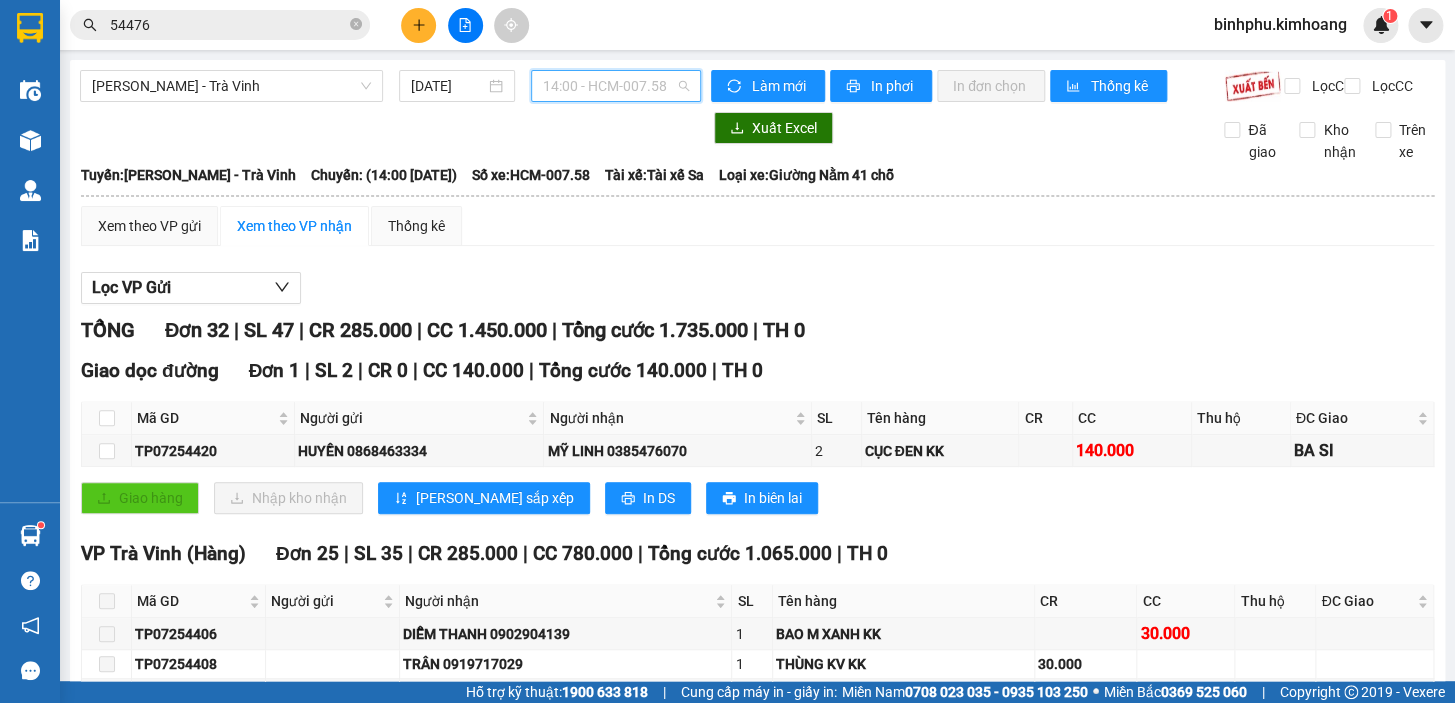 click on "14:00     - HCM-007.58" at bounding box center (616, 86) 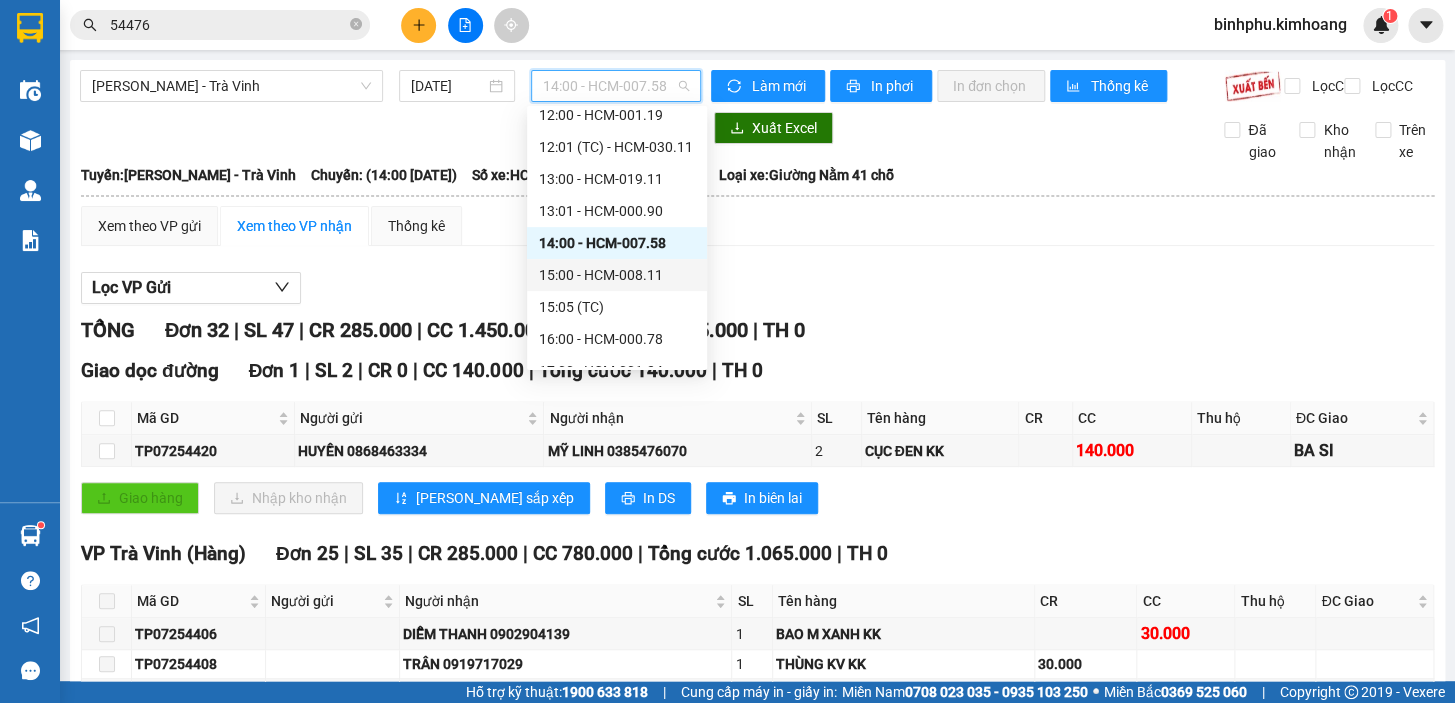click on "15:00     - HCM-008.11" at bounding box center [617, 275] 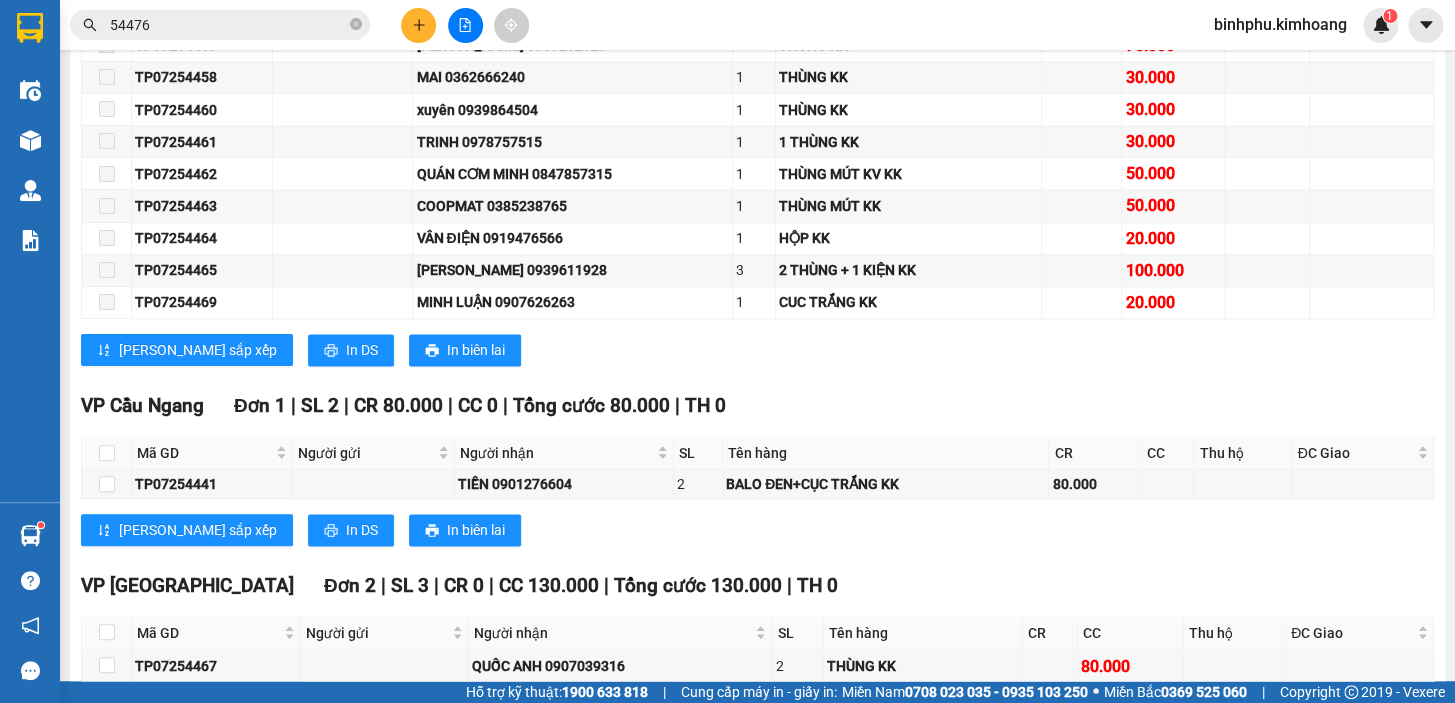 scroll, scrollTop: 1272, scrollLeft: 0, axis: vertical 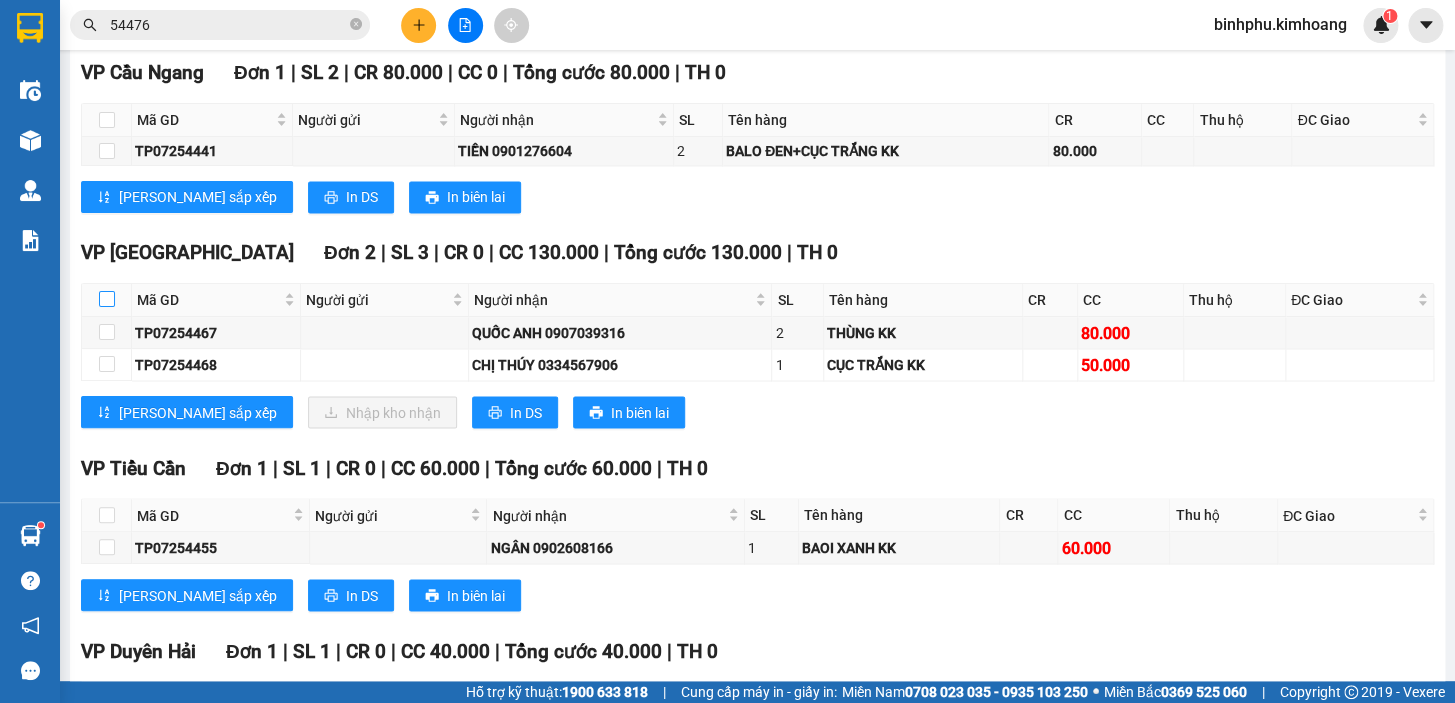 click at bounding box center (107, 299) 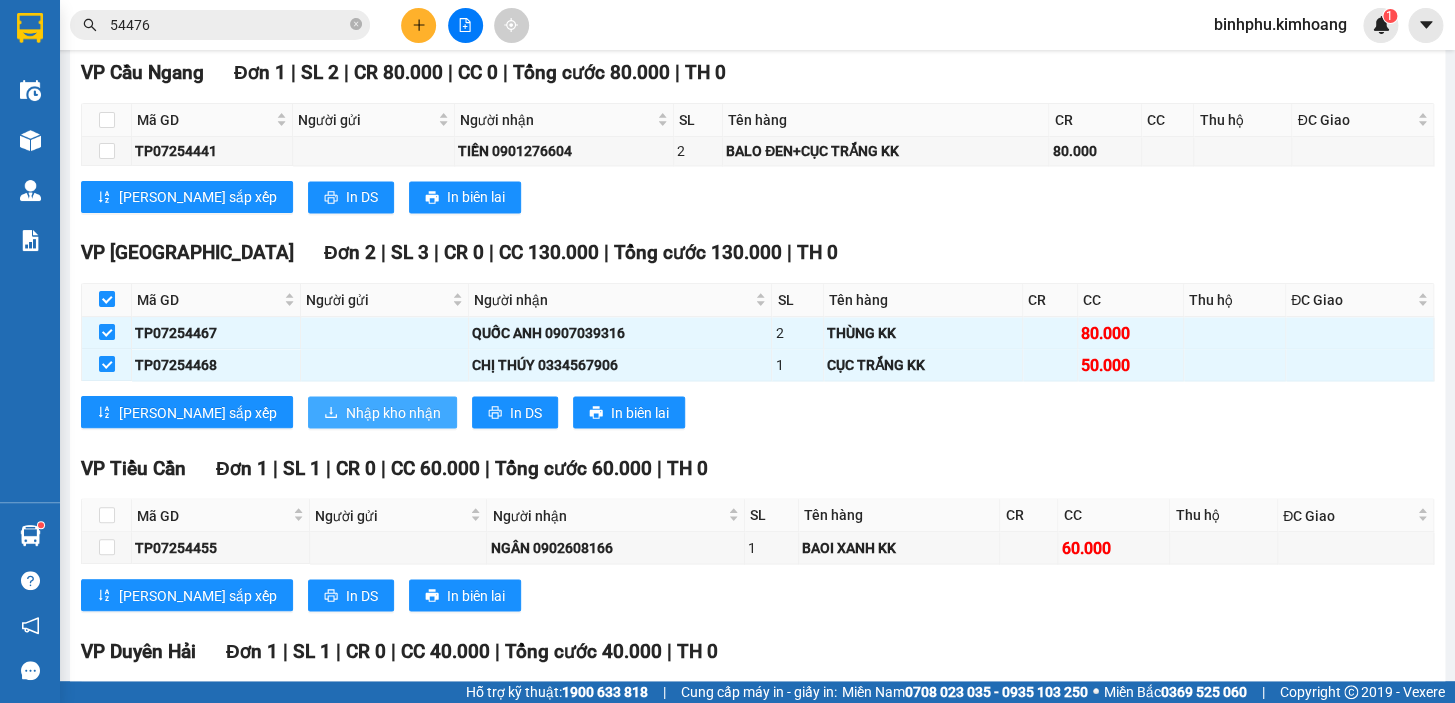 click on "Nhập kho nhận" at bounding box center [393, 412] 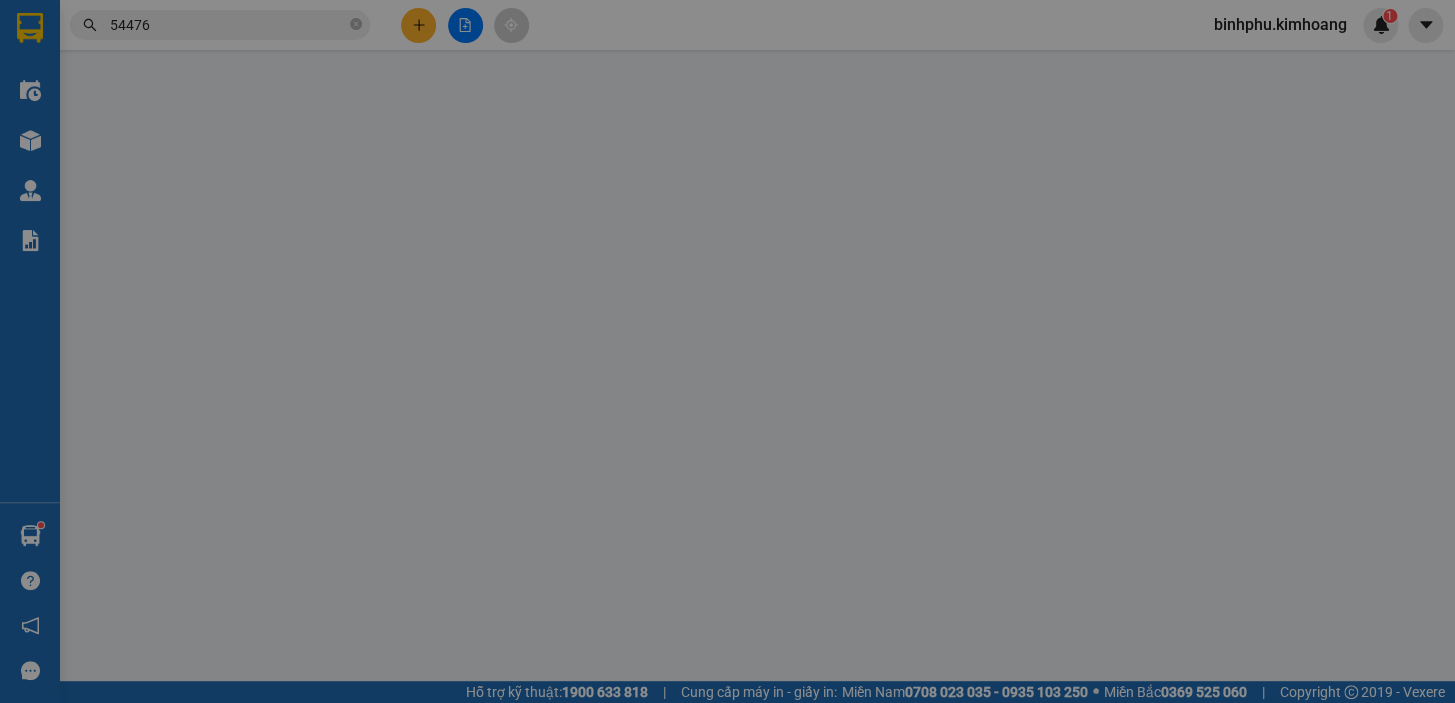 scroll, scrollTop: 0, scrollLeft: 0, axis: both 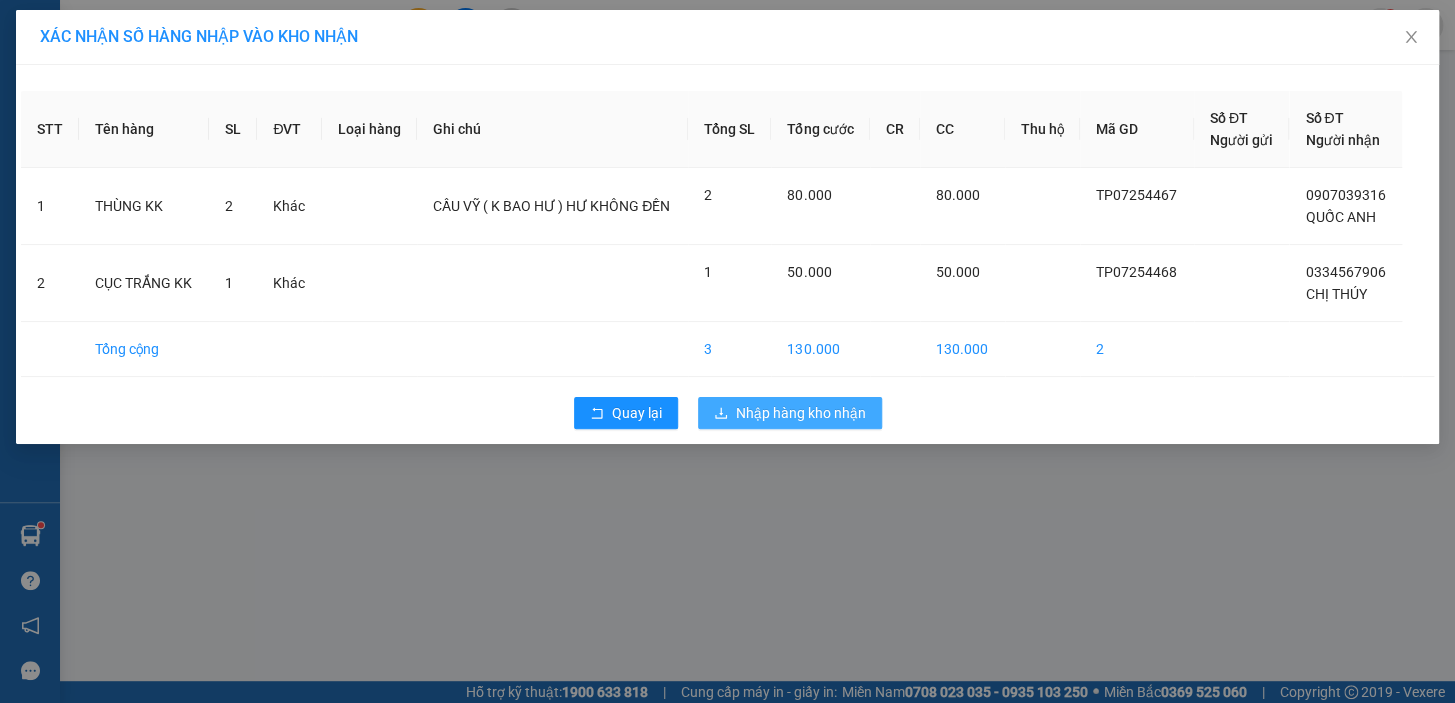 click on "Nhập hàng kho nhận" at bounding box center (801, 413) 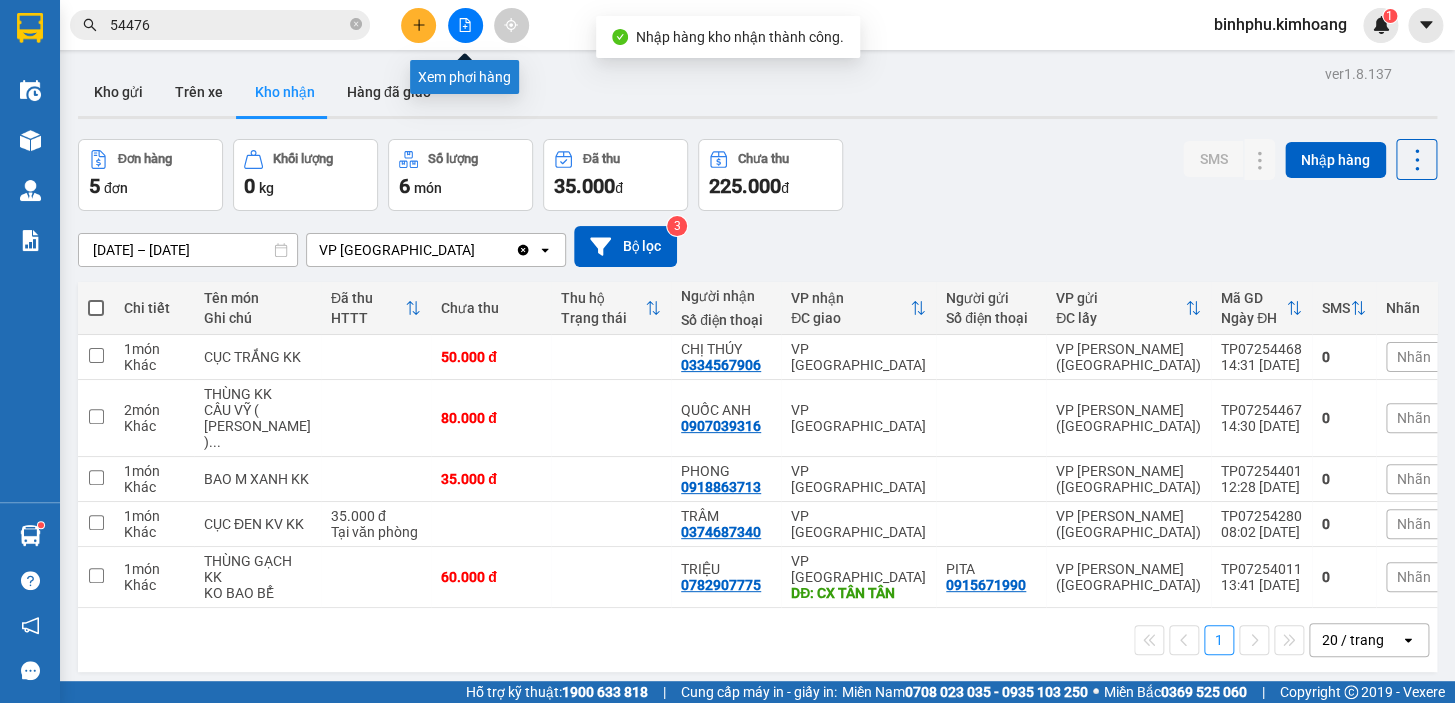 click at bounding box center [465, 25] 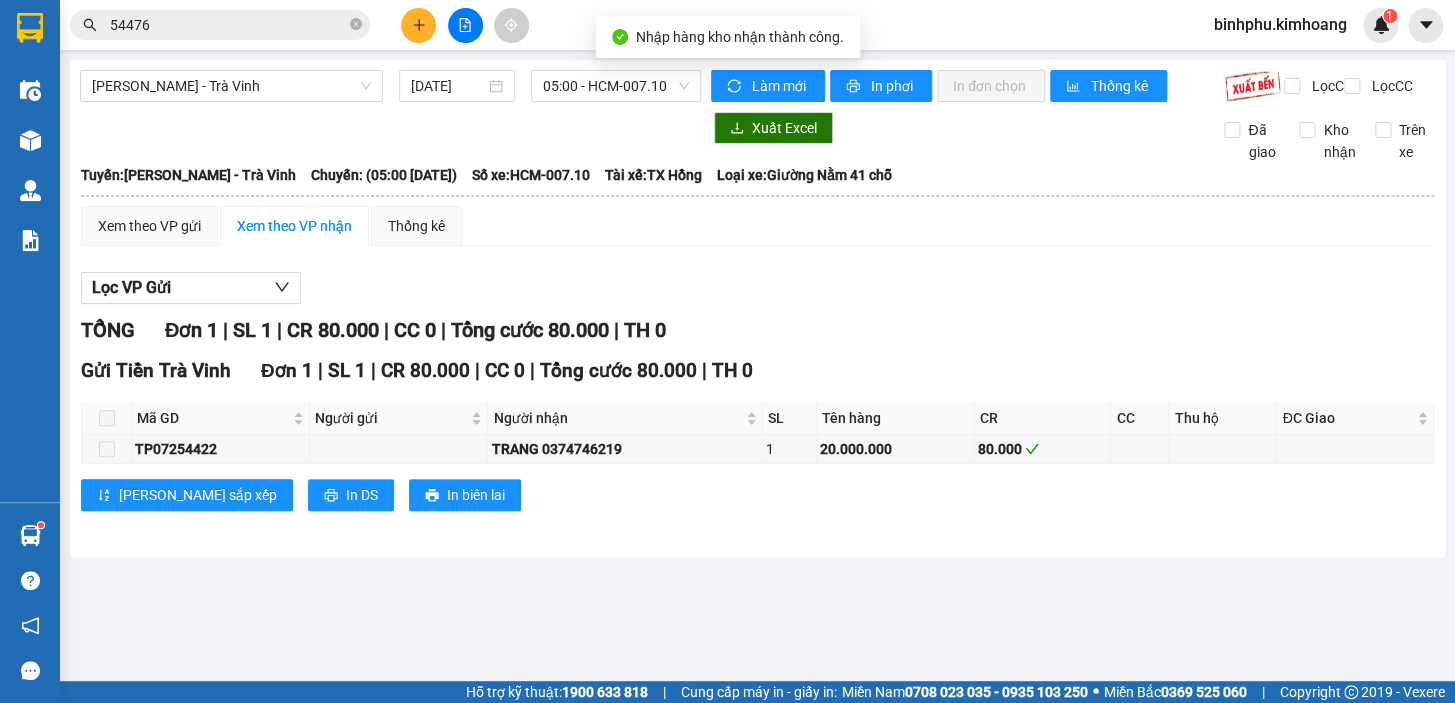drag, startPoint x: 526, startPoint y: 68, endPoint x: 533, endPoint y: 80, distance: 13.892444 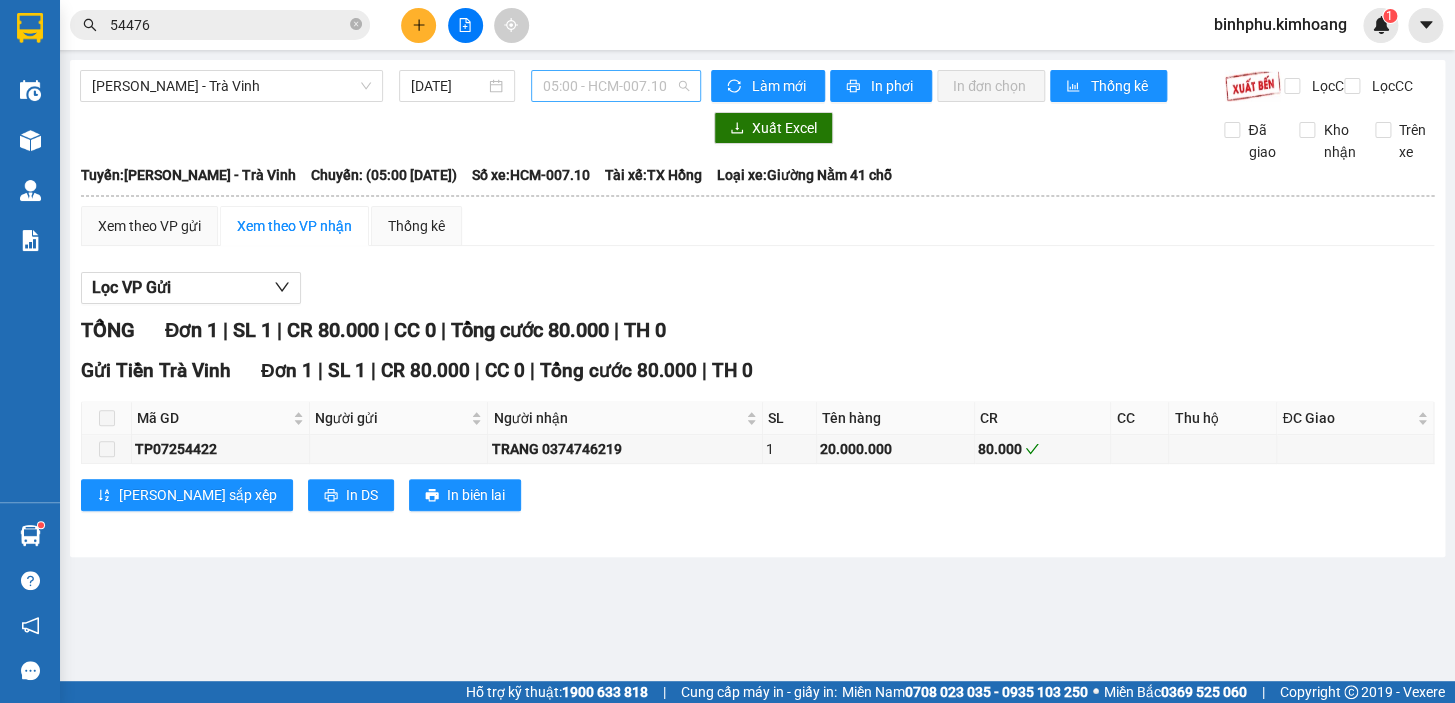 click on "05:00     - HCM-007.10" at bounding box center [616, 86] 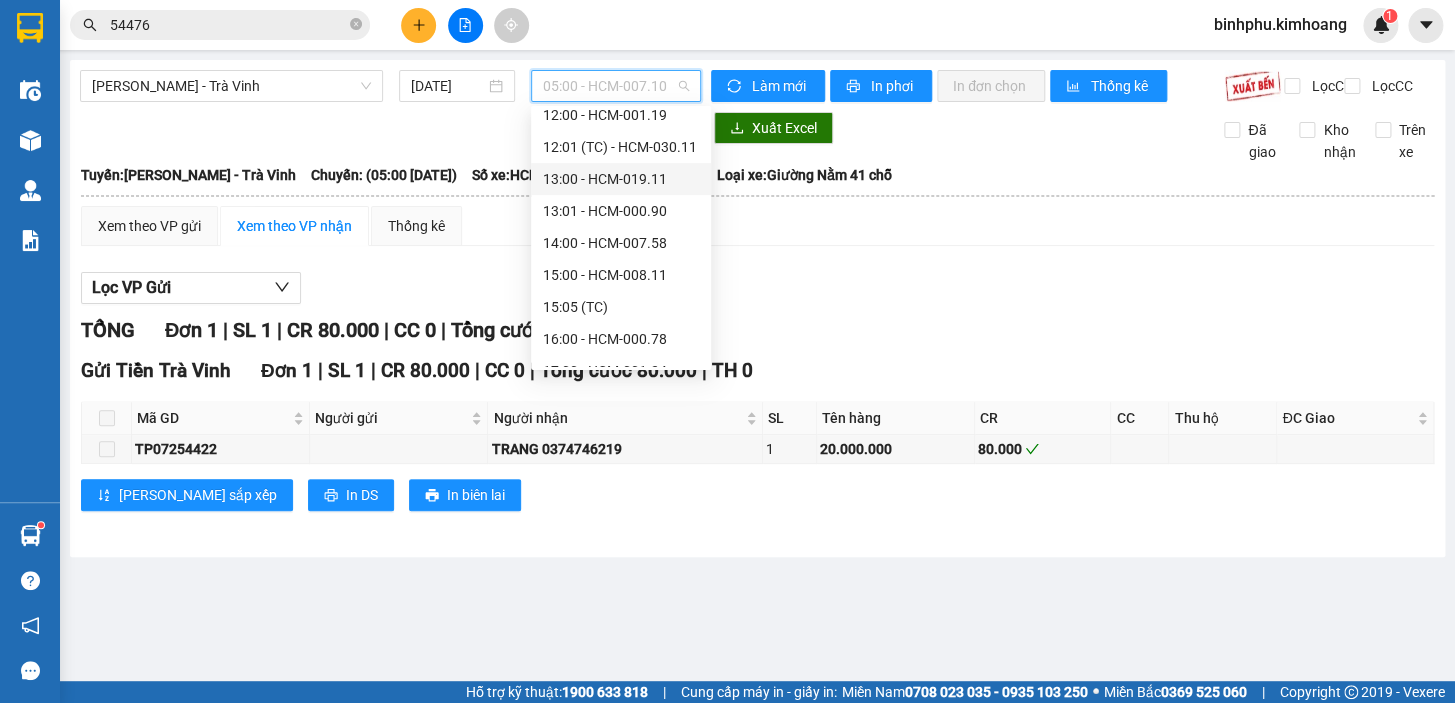 scroll, scrollTop: 575, scrollLeft: 0, axis: vertical 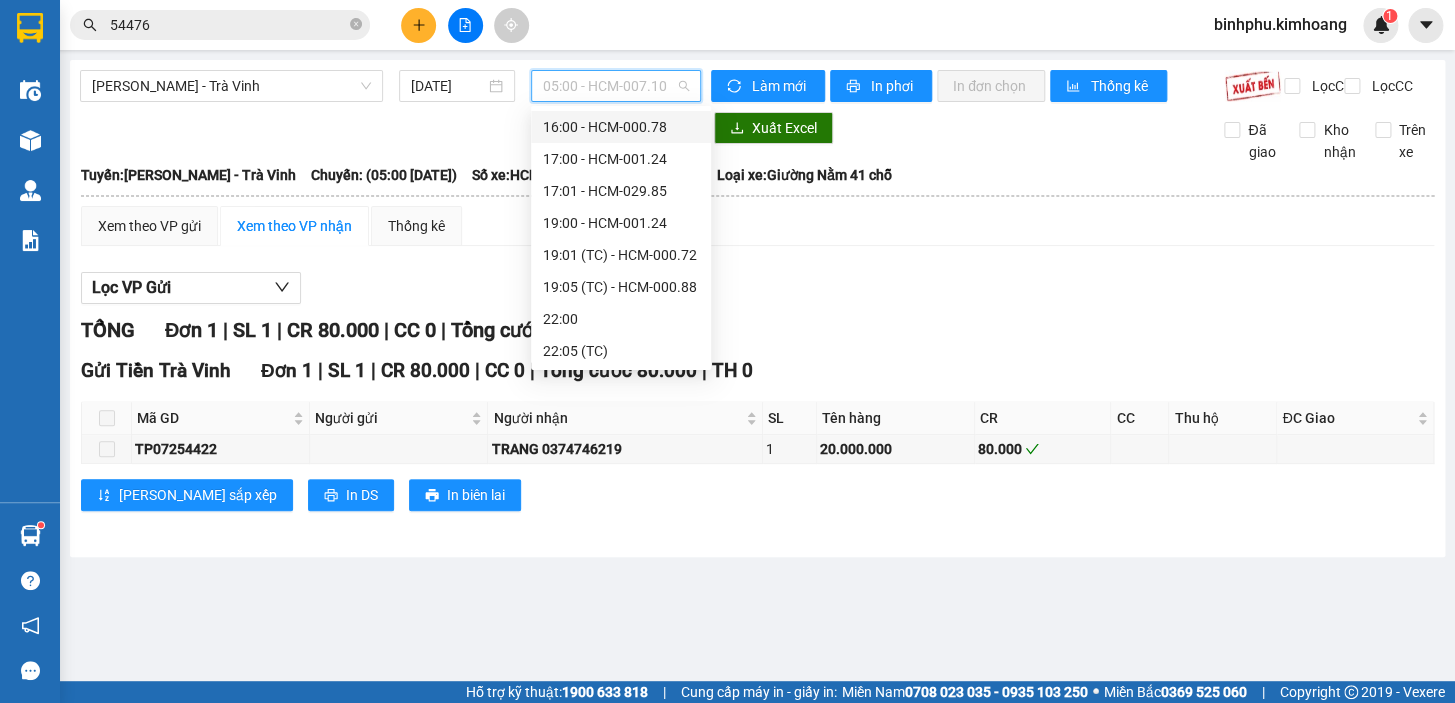 click on "16:00     - HCM-000.78" at bounding box center (621, 127) 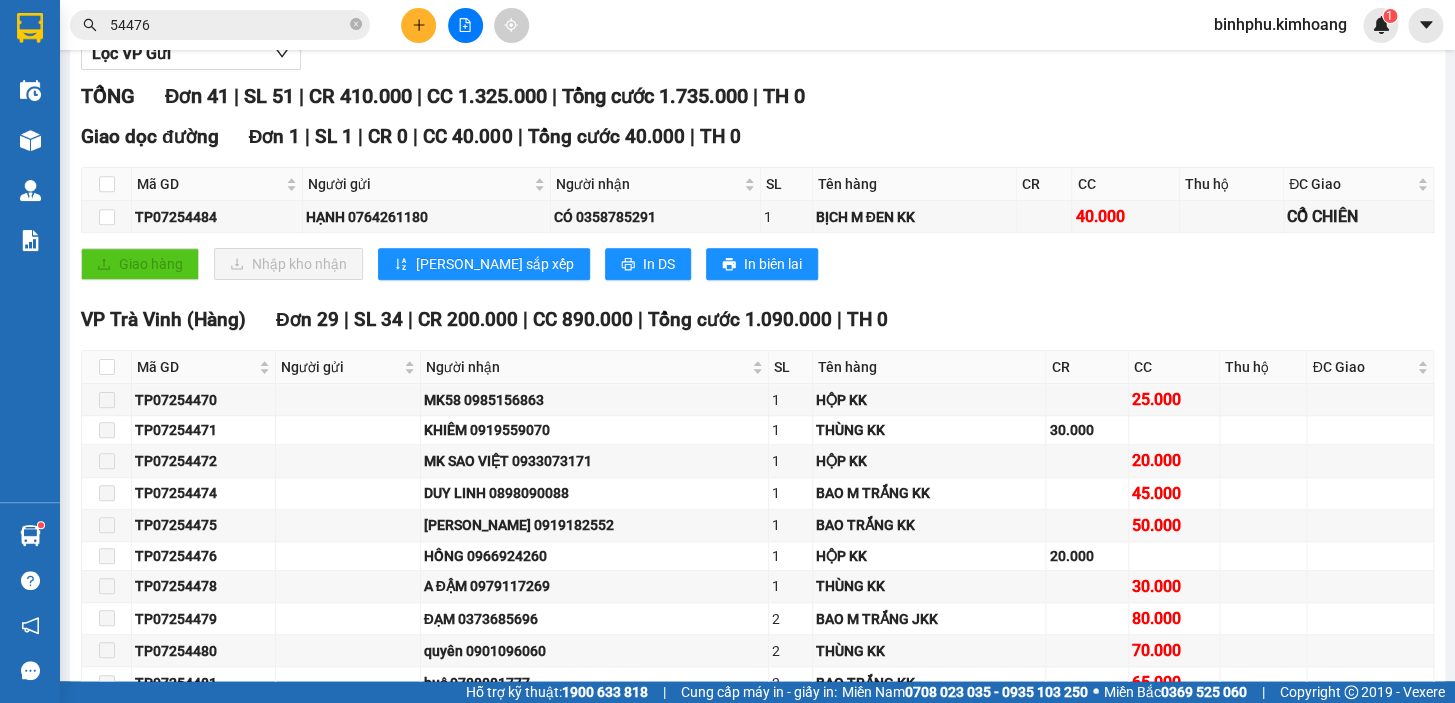 scroll, scrollTop: 0, scrollLeft: 0, axis: both 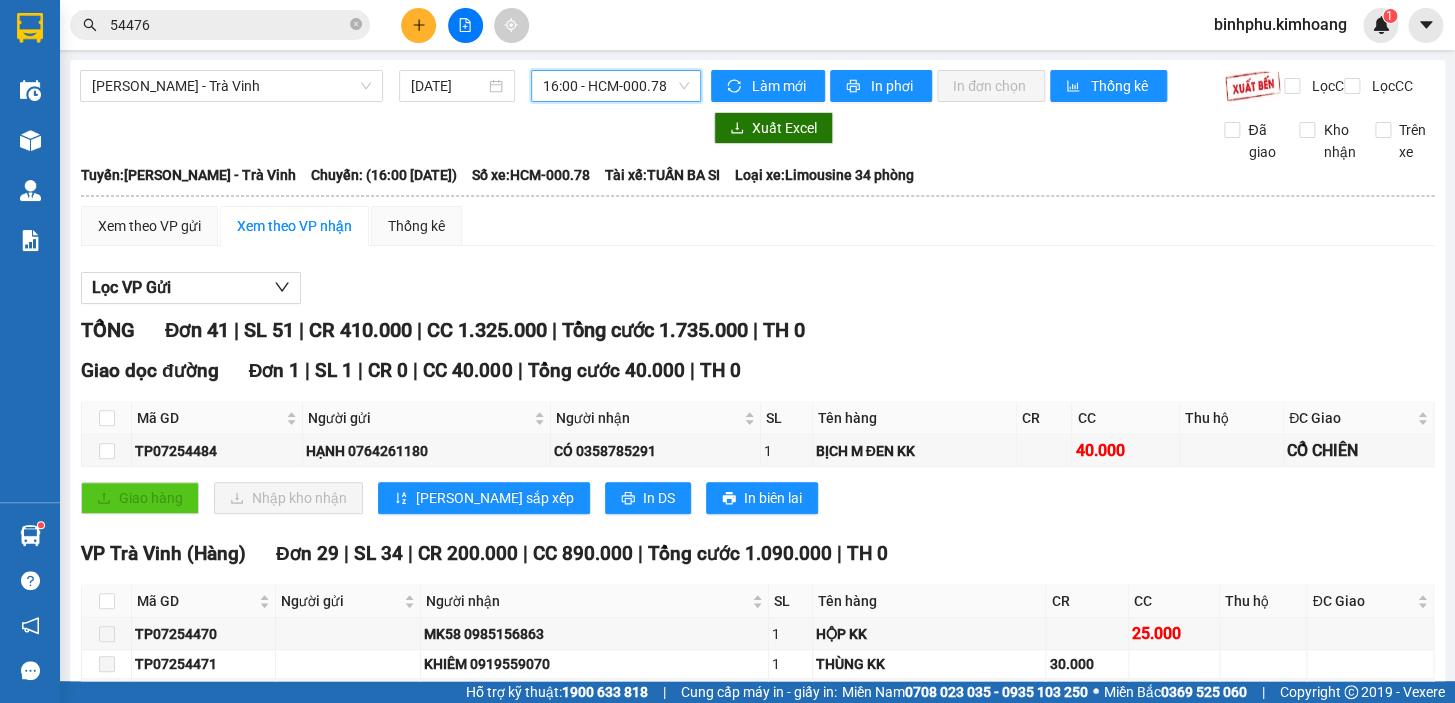 click on "16:00     - HCM-000.78" at bounding box center [616, 86] 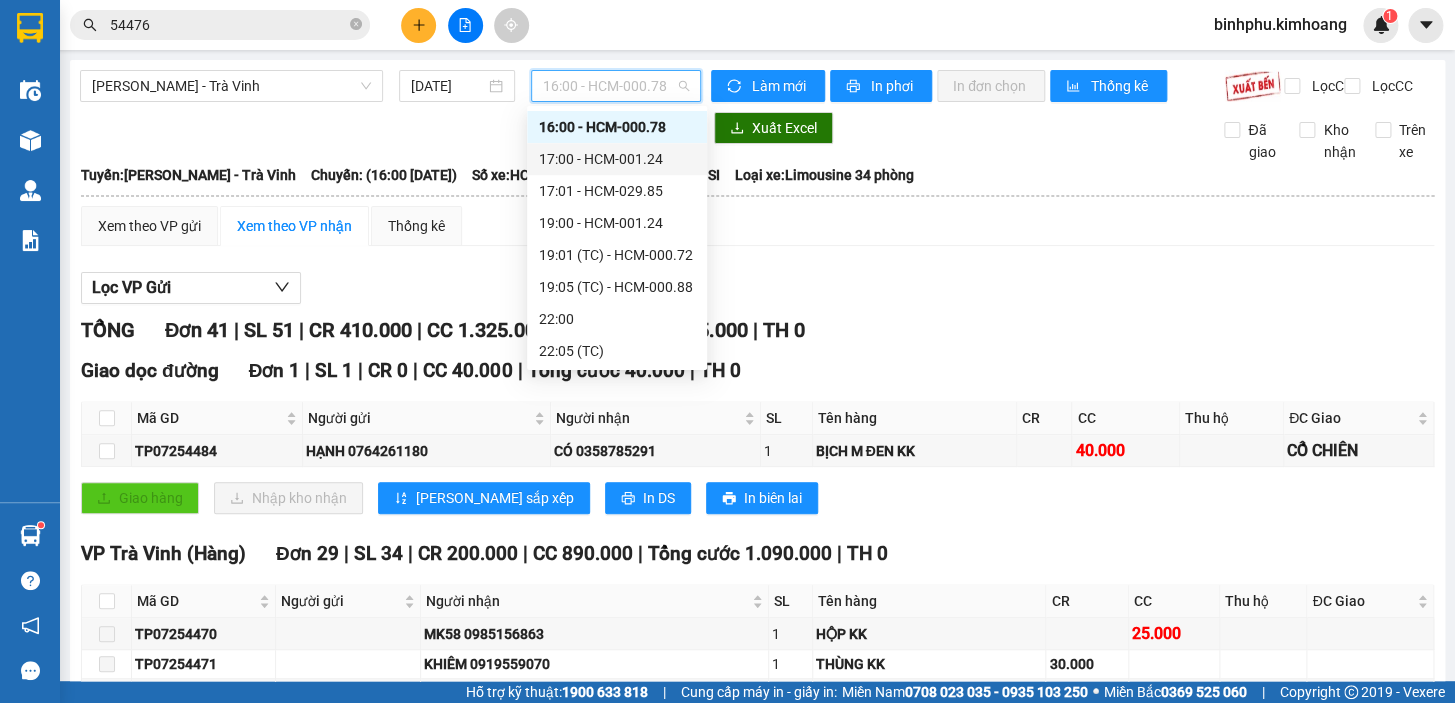 click on "17:00     - HCM-001.24" at bounding box center [617, 159] 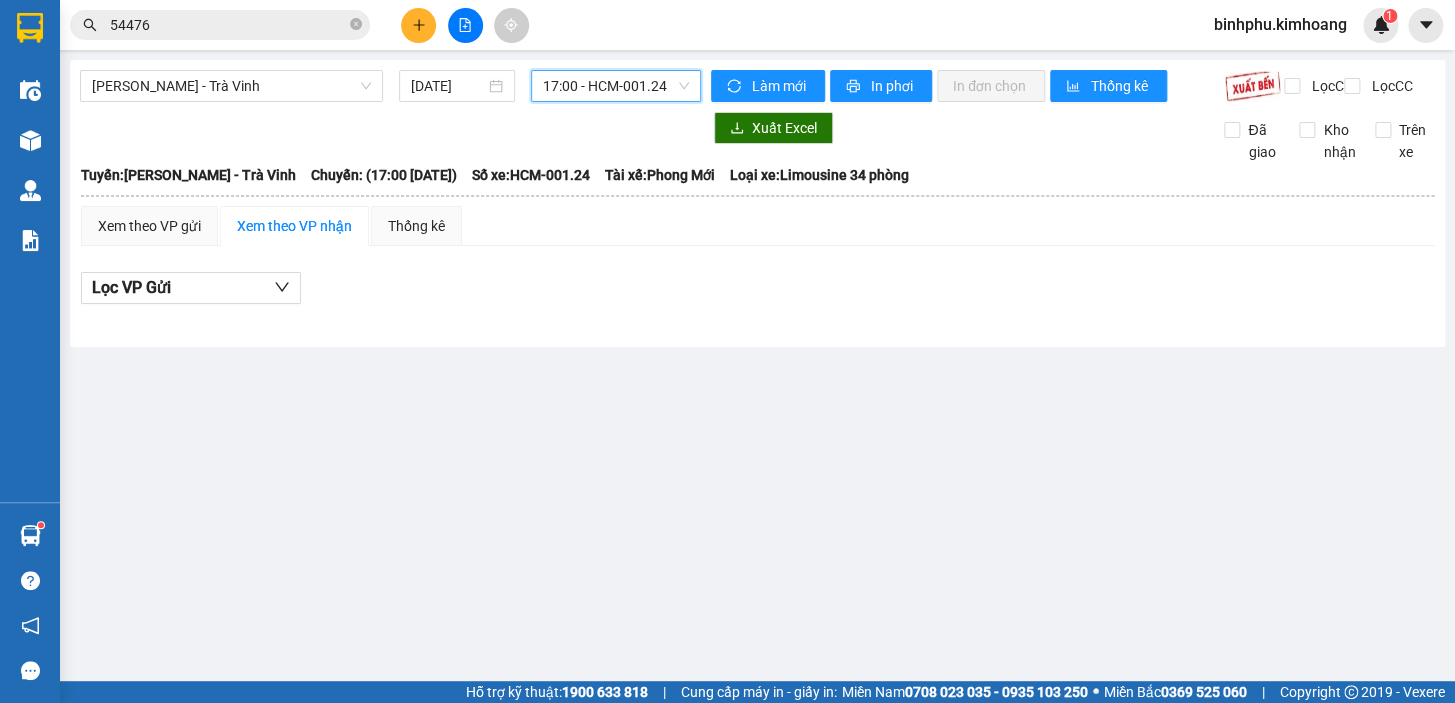 click on "17:00     - HCM-001.24" at bounding box center [616, 86] 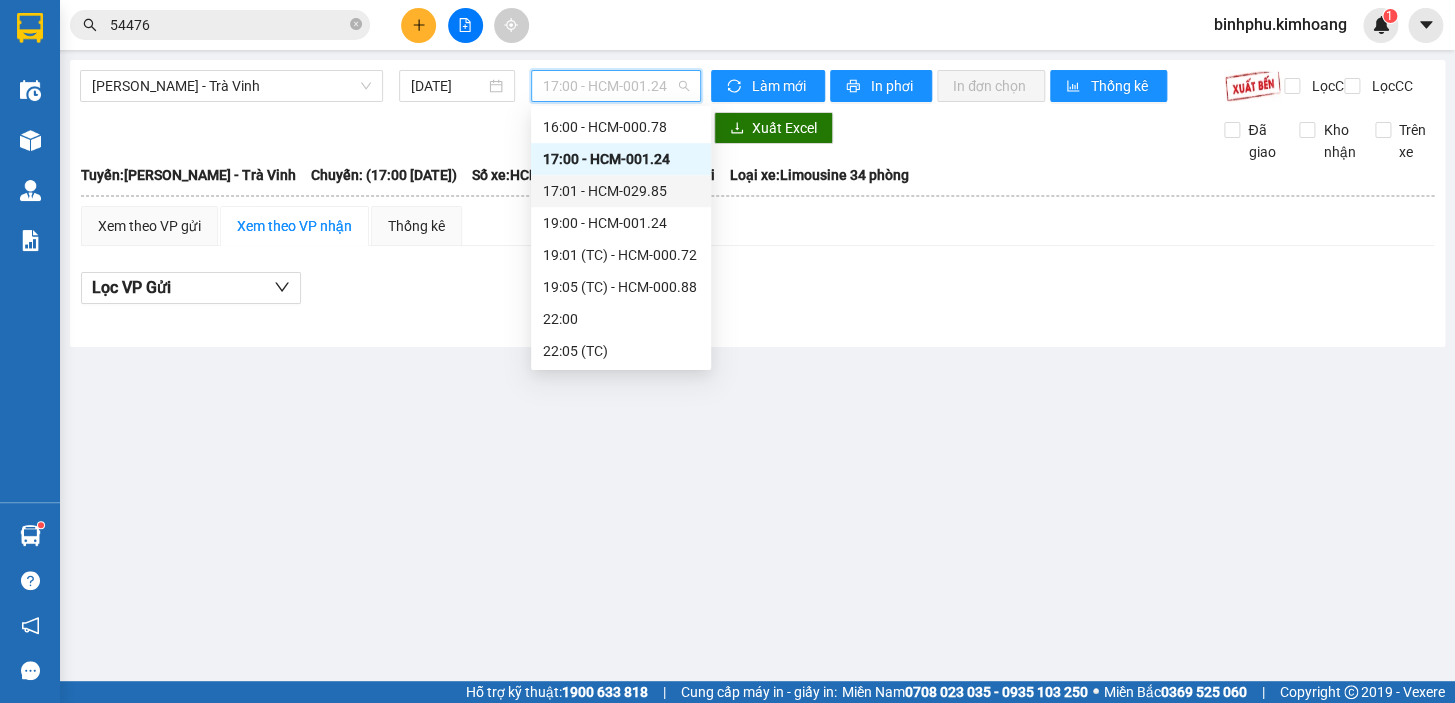 click on "17:01     - HCM-029.85" at bounding box center (621, 191) 